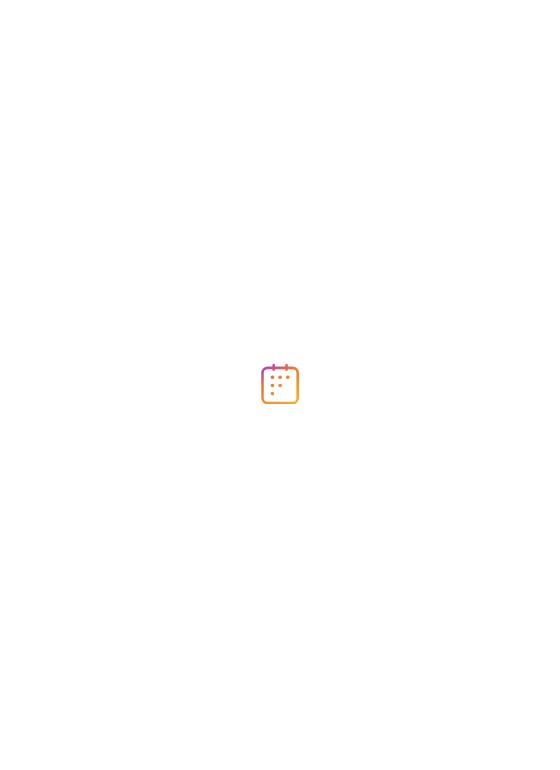scroll, scrollTop: 0, scrollLeft: 0, axis: both 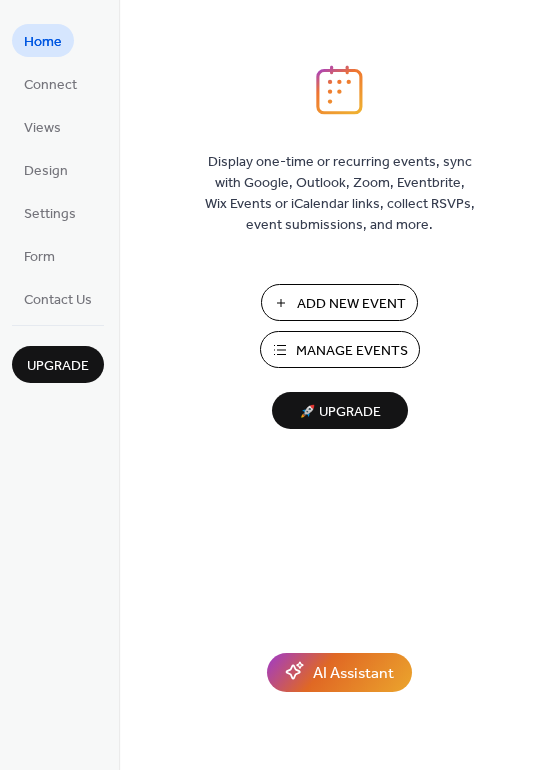 click on "Add New Event" at bounding box center [351, 304] 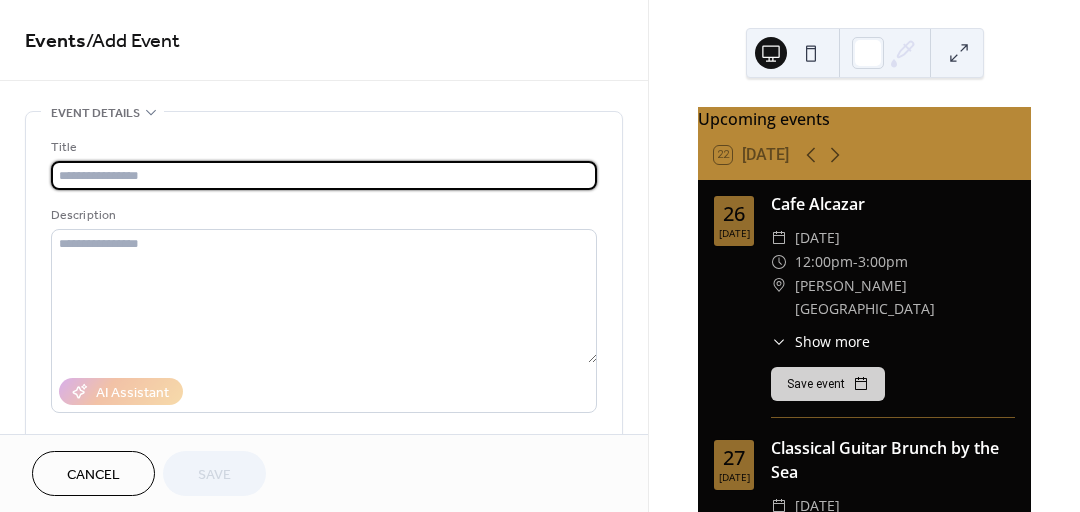 scroll, scrollTop: 0, scrollLeft: 0, axis: both 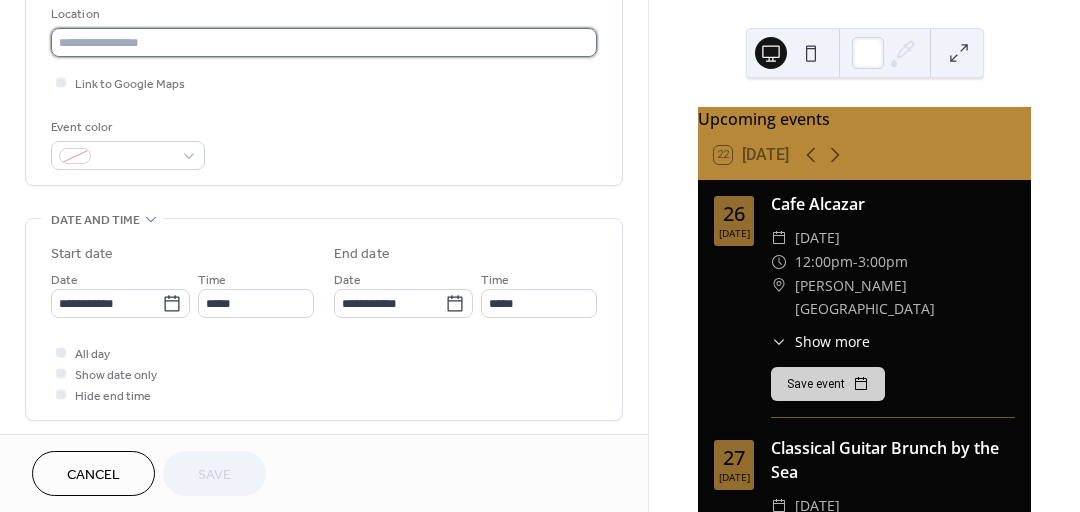 click at bounding box center [324, 42] 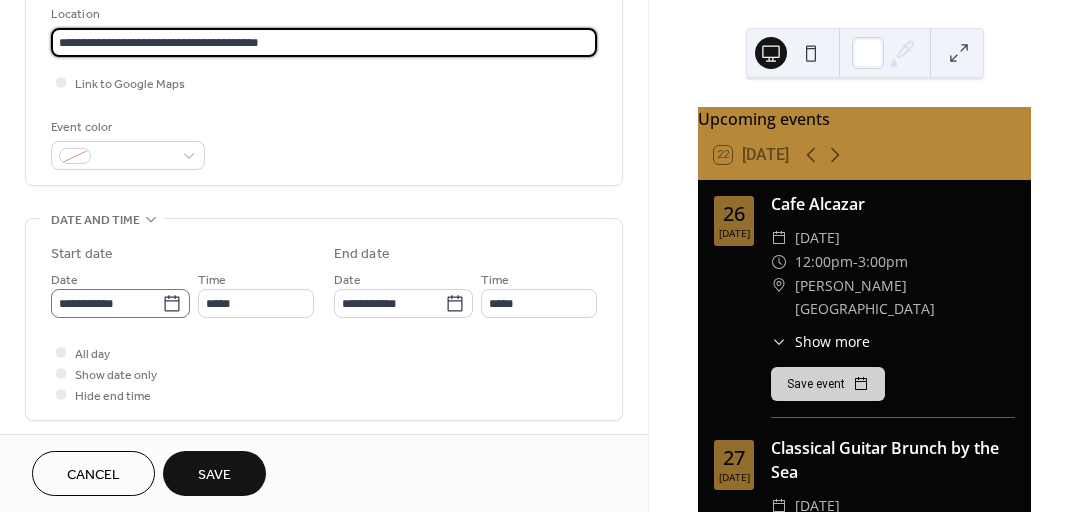 type on "**********" 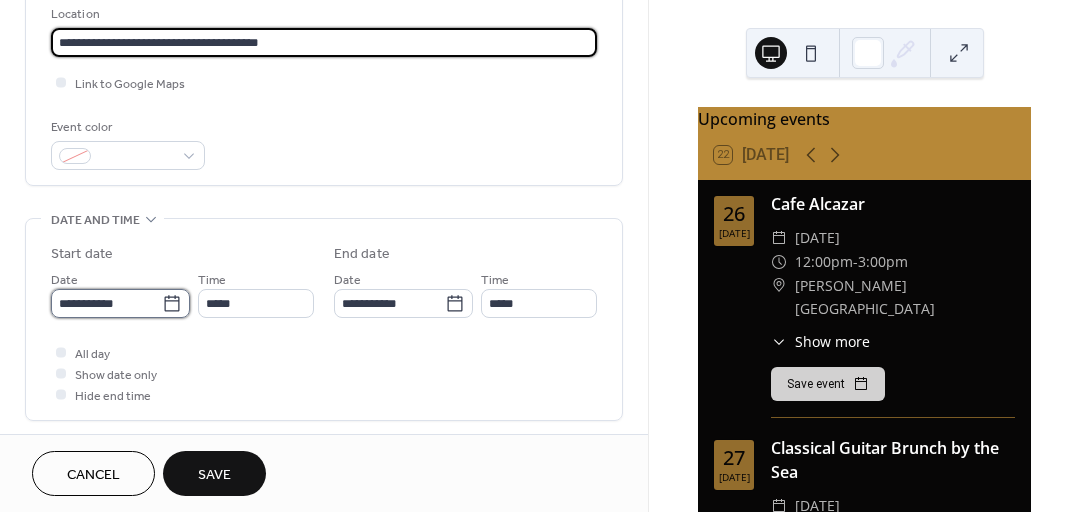 click on "**********" at bounding box center (106, 303) 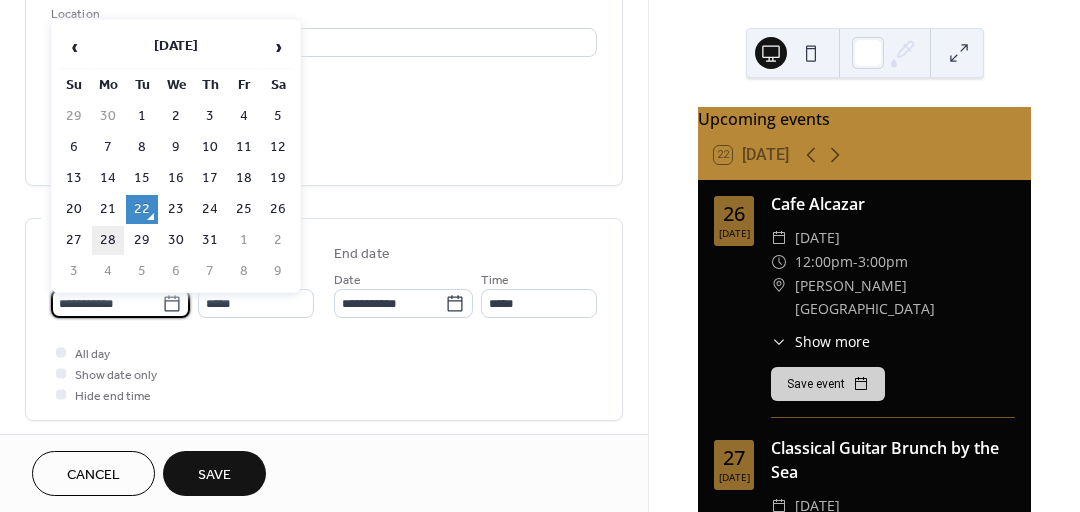 click on "28" at bounding box center (108, 240) 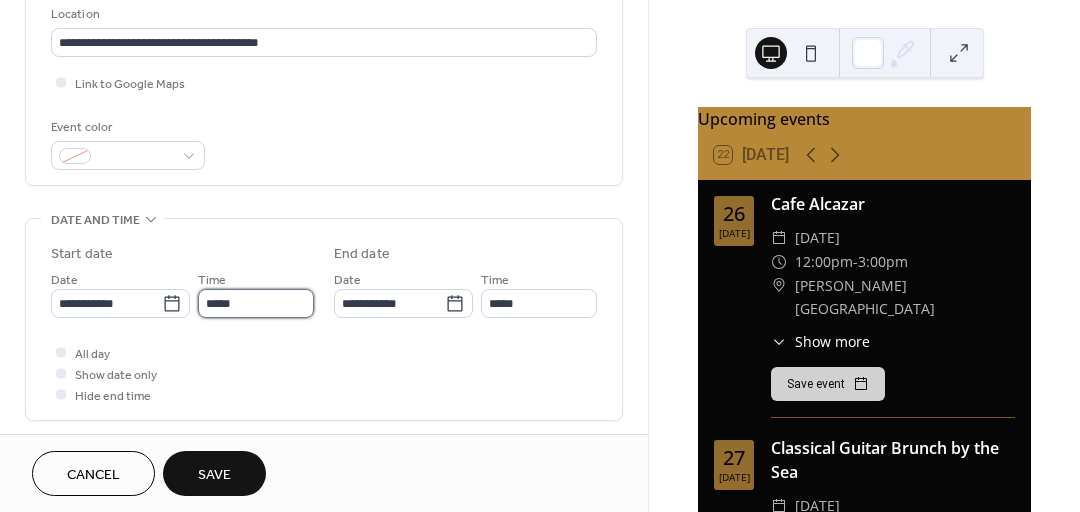 click on "*****" at bounding box center (256, 303) 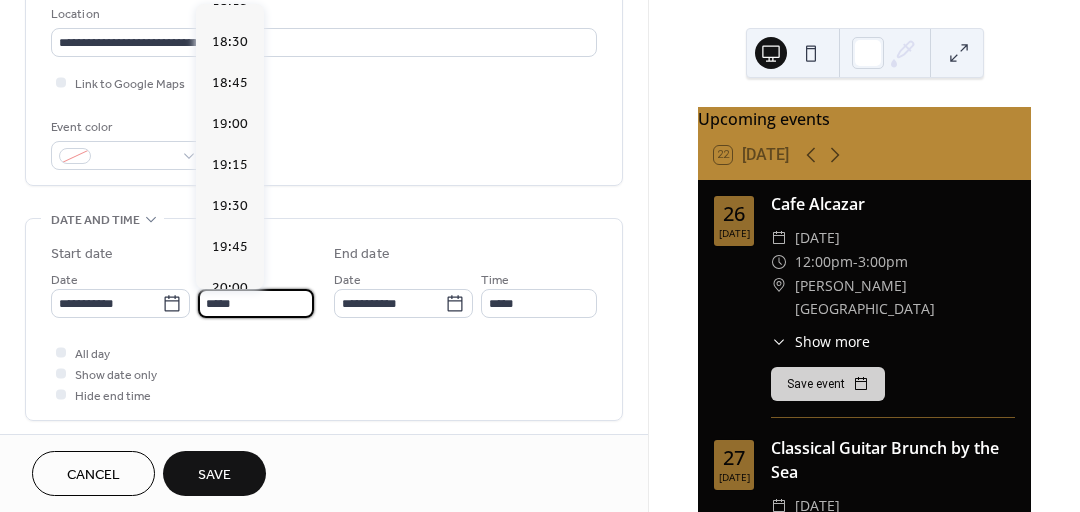 scroll, scrollTop: 3075, scrollLeft: 0, axis: vertical 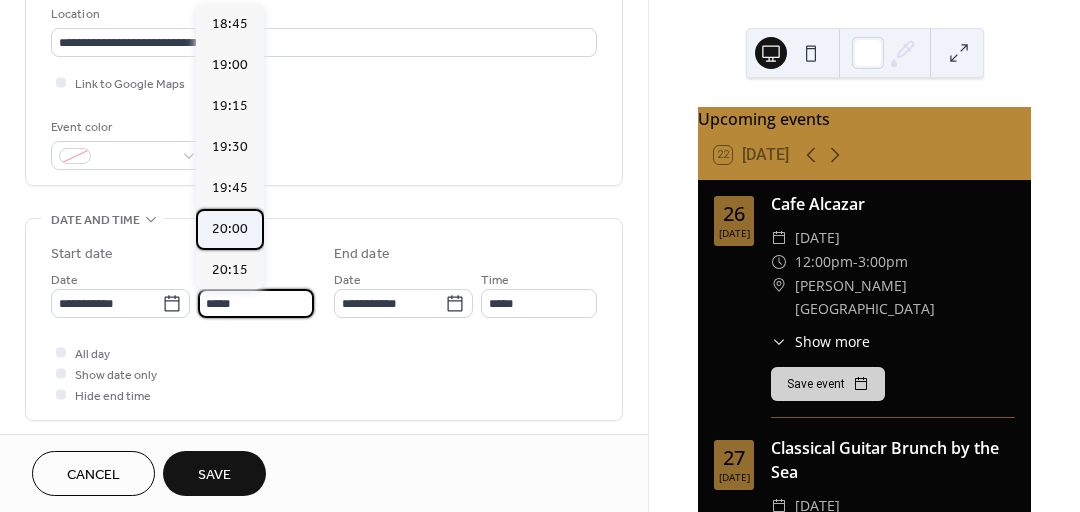 click on "20:00" at bounding box center [230, 229] 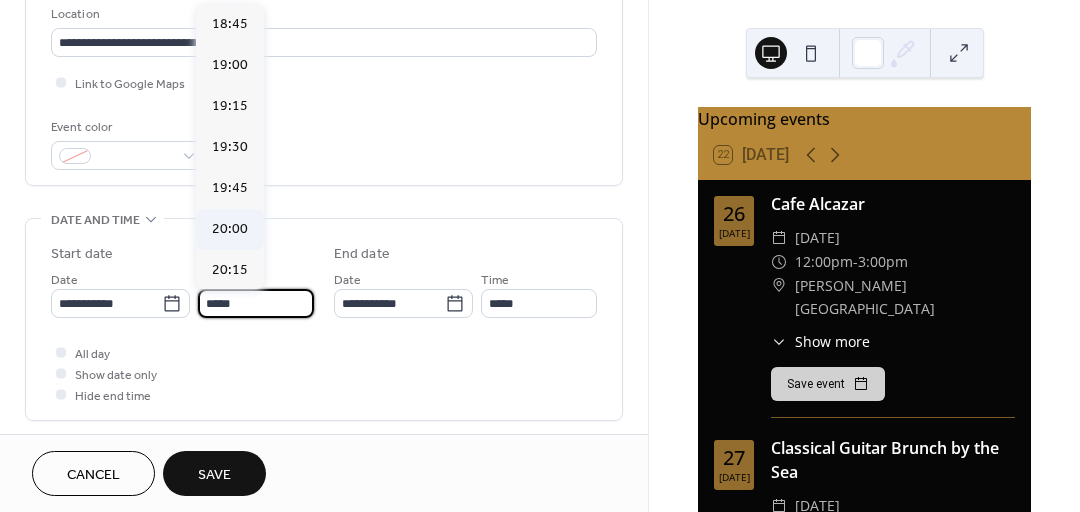type on "*****" 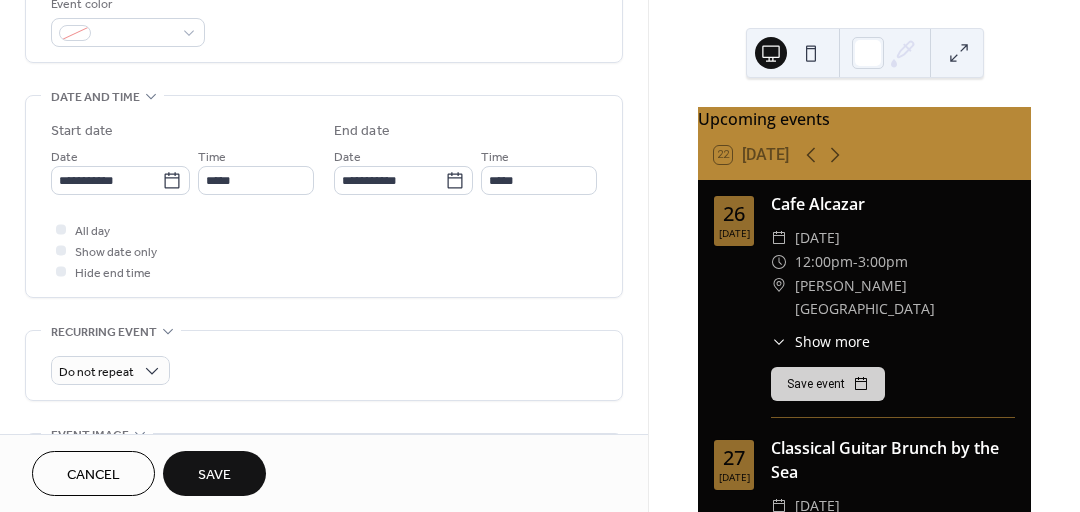 scroll, scrollTop: 558, scrollLeft: 0, axis: vertical 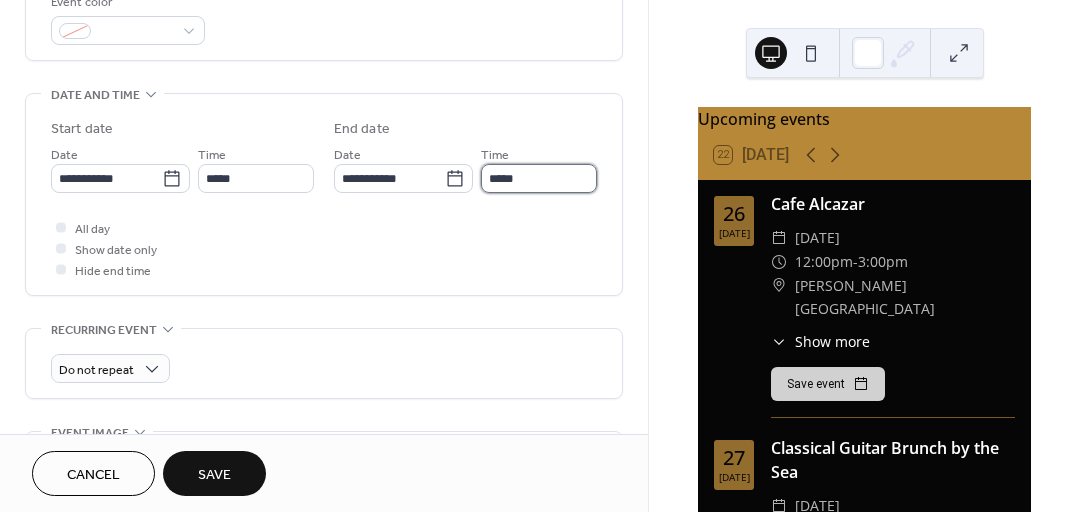 click on "*****" at bounding box center (539, 178) 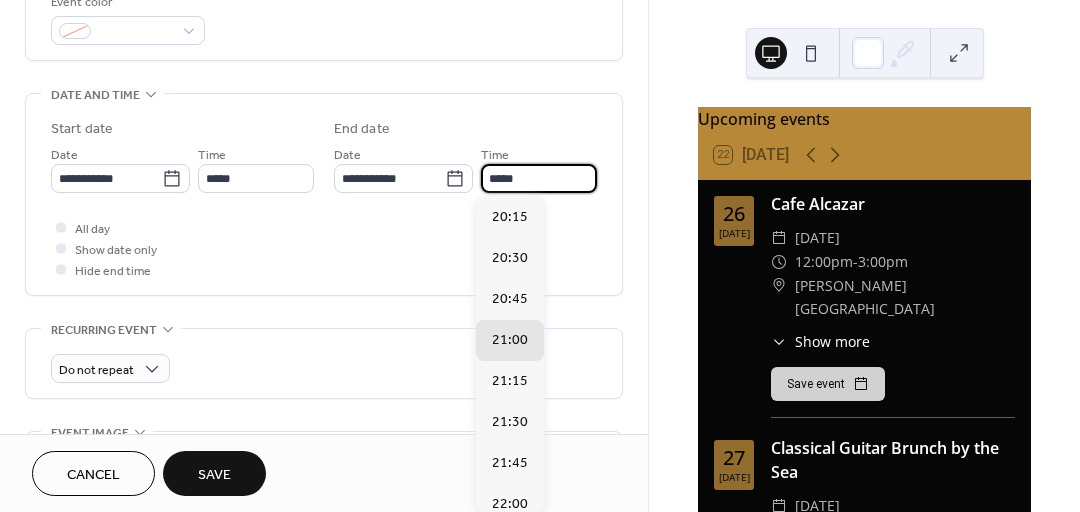 scroll, scrollTop: 229, scrollLeft: 0, axis: vertical 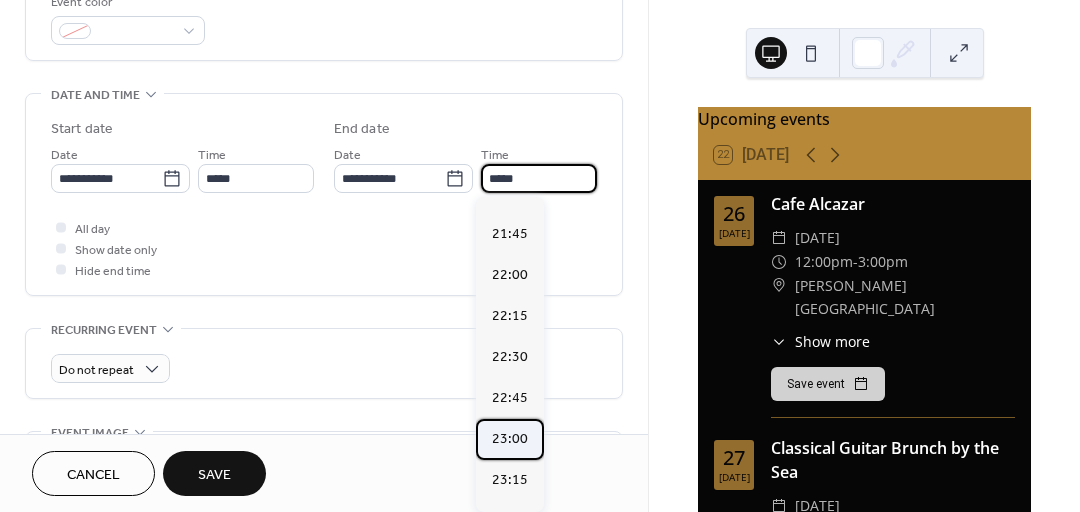 click on "23:00" at bounding box center [510, 439] 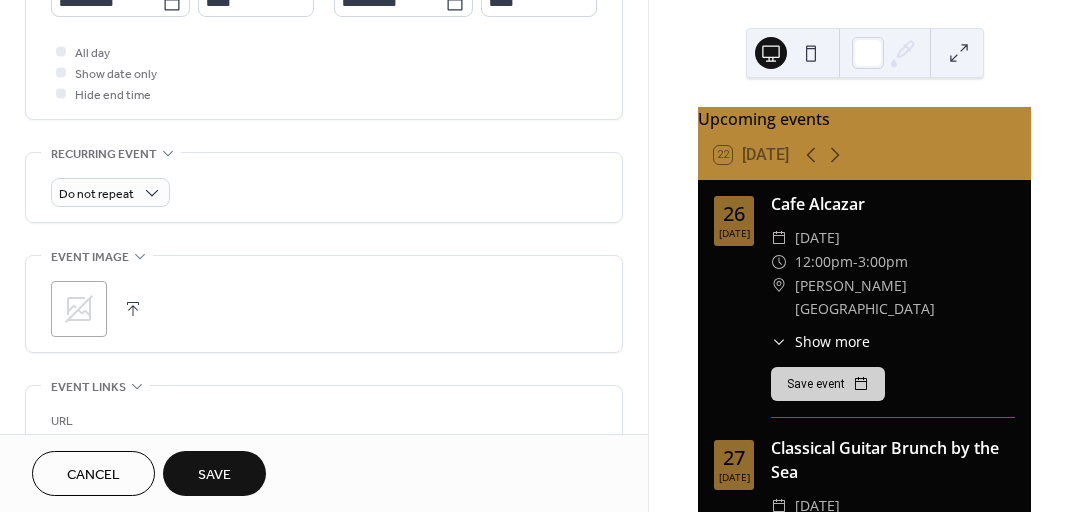 scroll, scrollTop: 670, scrollLeft: 0, axis: vertical 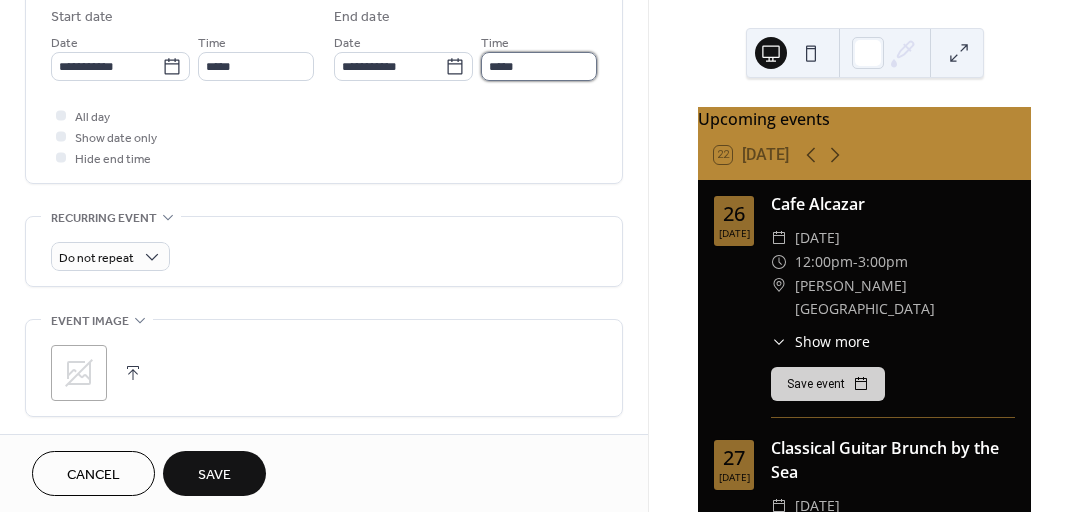 click on "*****" at bounding box center [539, 66] 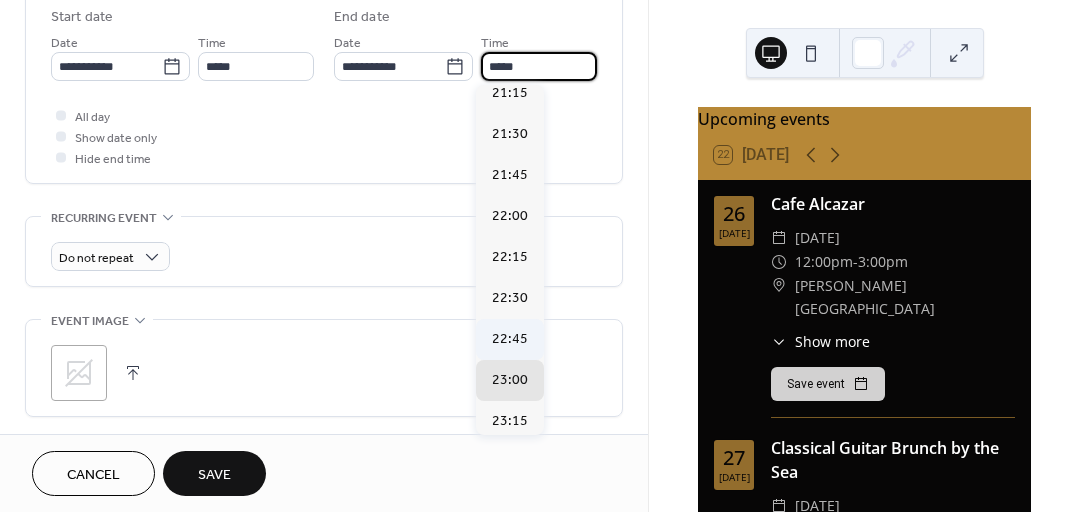 scroll, scrollTop: 177, scrollLeft: 0, axis: vertical 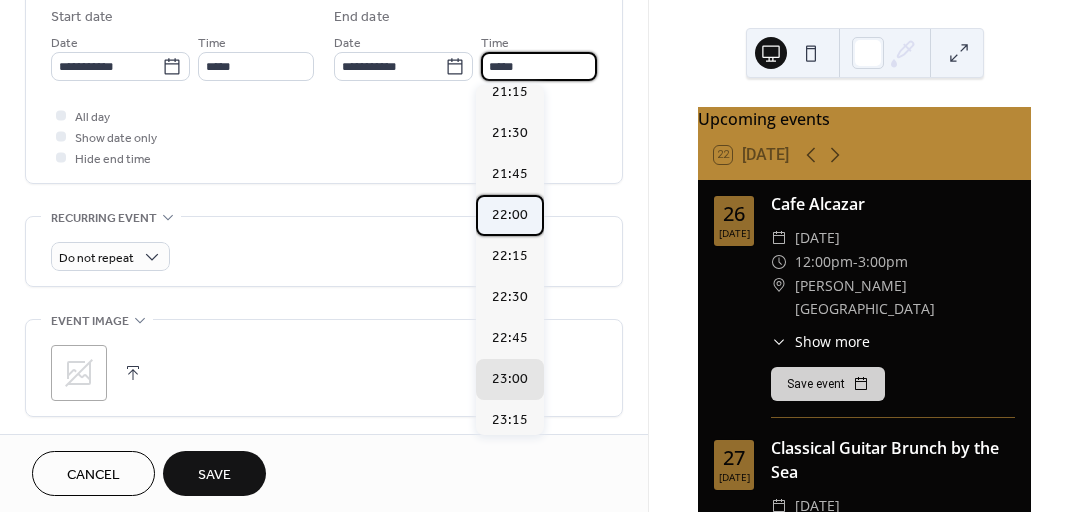 click on "22:00" at bounding box center (510, 215) 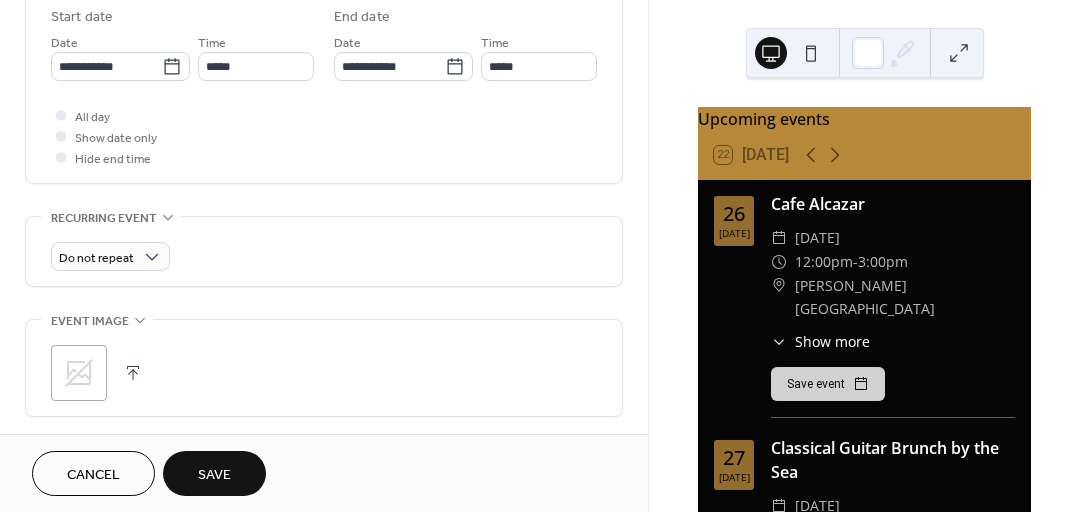 type on "*****" 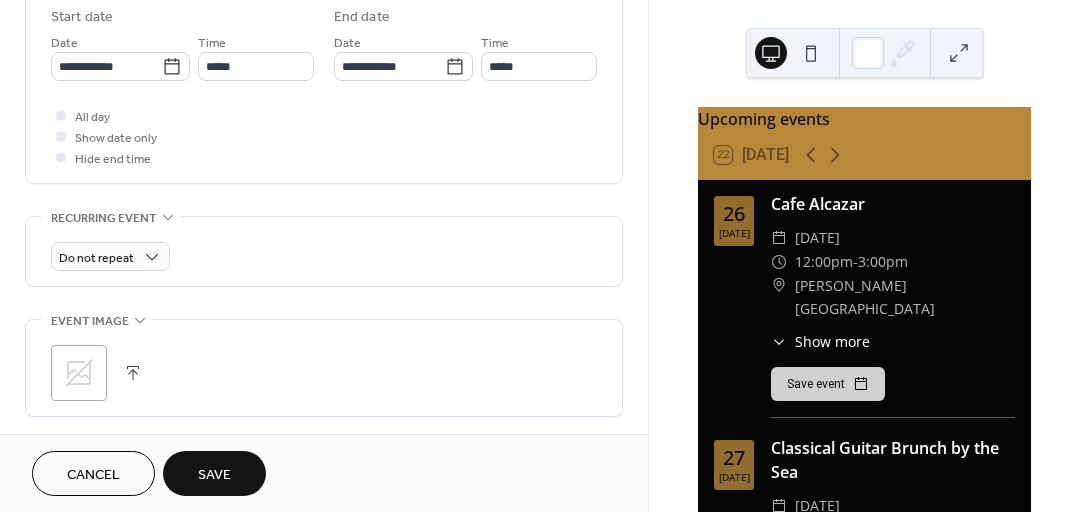 scroll, scrollTop: 711, scrollLeft: 0, axis: vertical 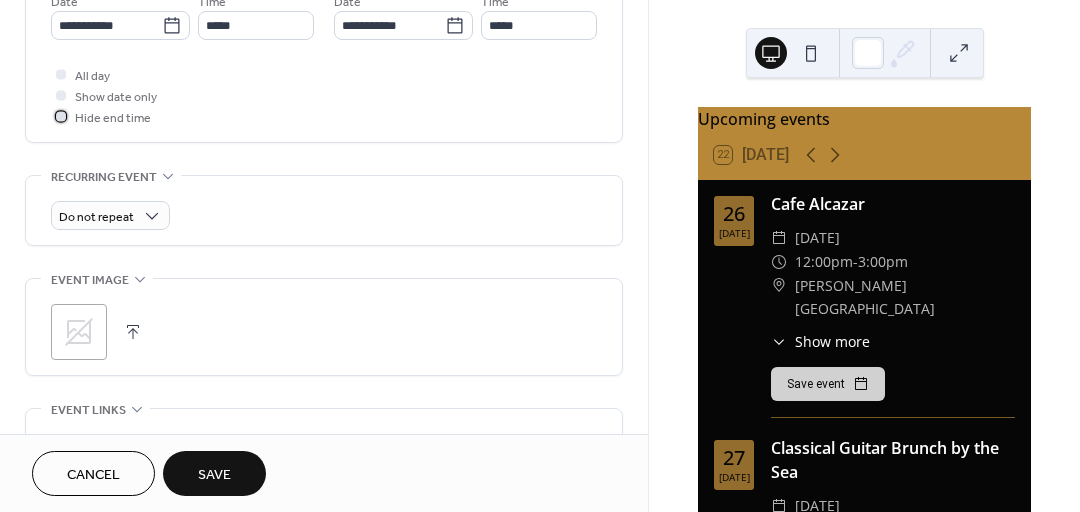 click at bounding box center (61, 116) 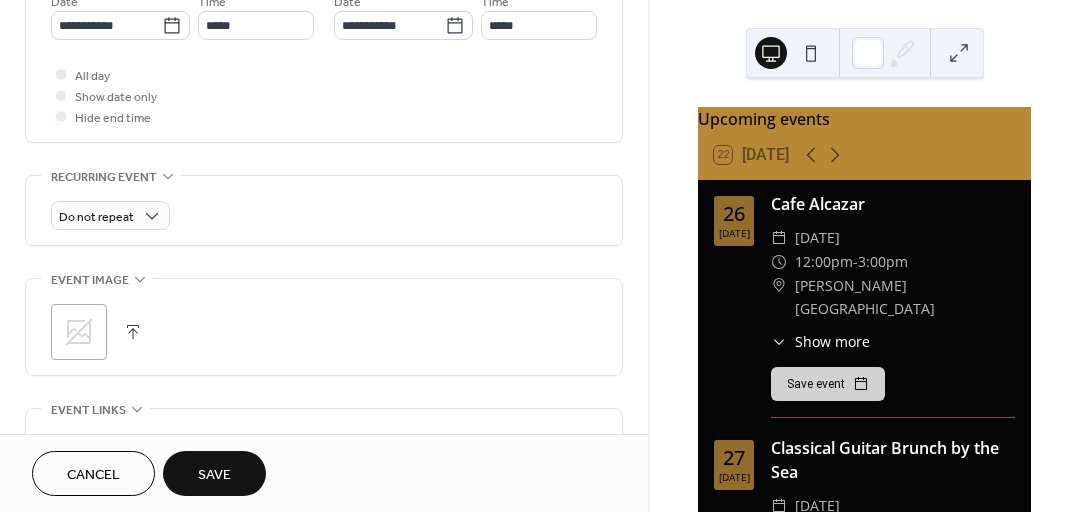 click on ";" at bounding box center [79, 332] 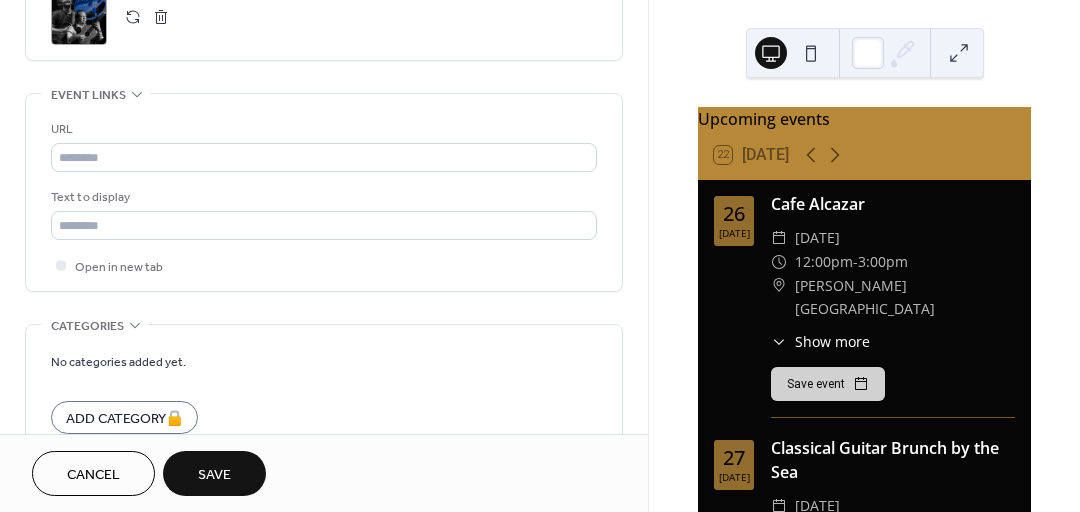 scroll, scrollTop: 1027, scrollLeft: 0, axis: vertical 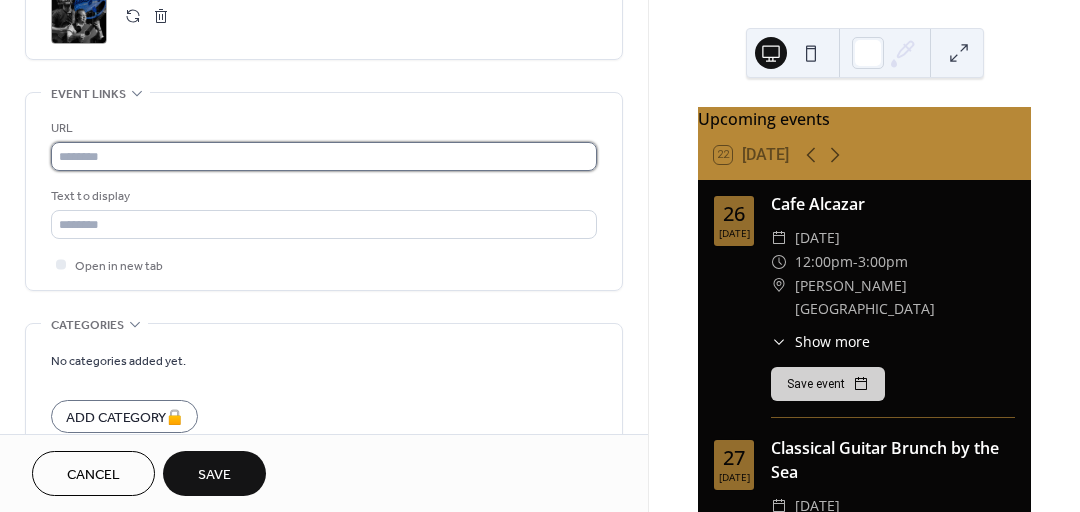 click at bounding box center [324, 156] 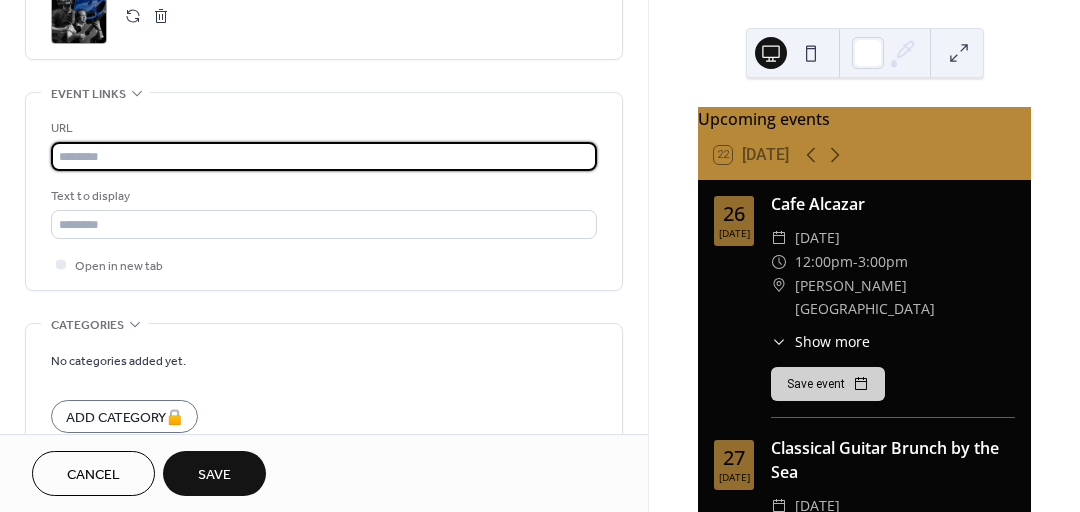 paste on "**********" 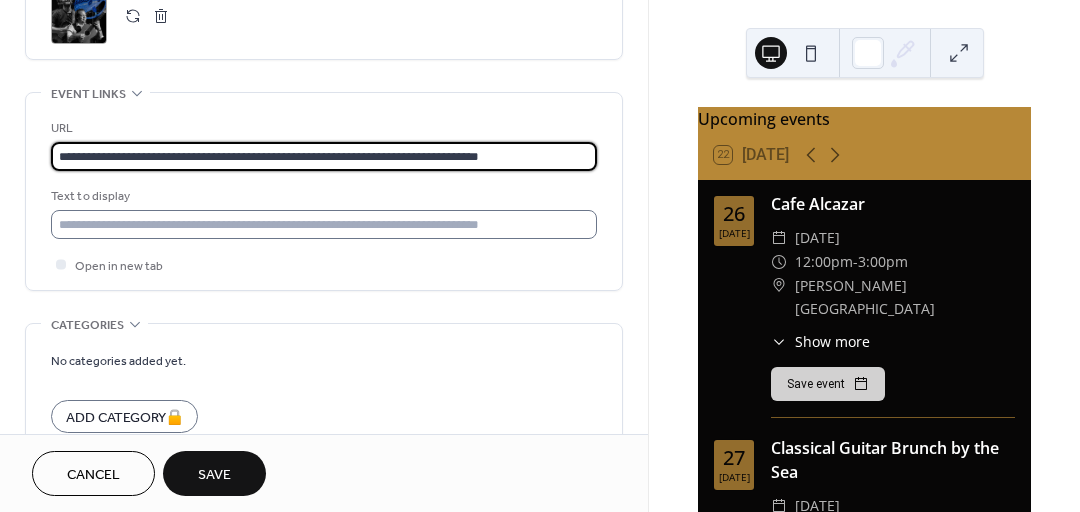 type on "**********" 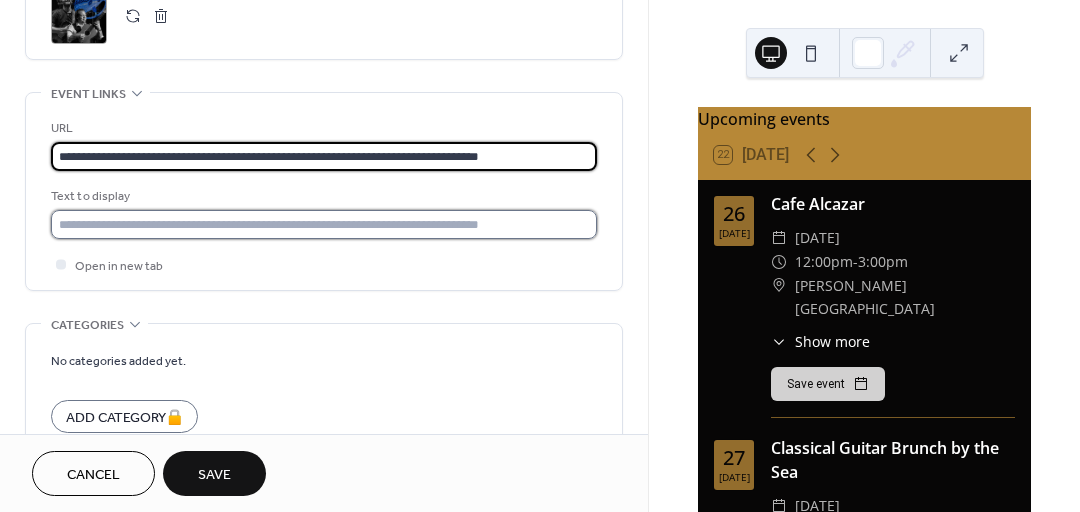 click at bounding box center (324, 224) 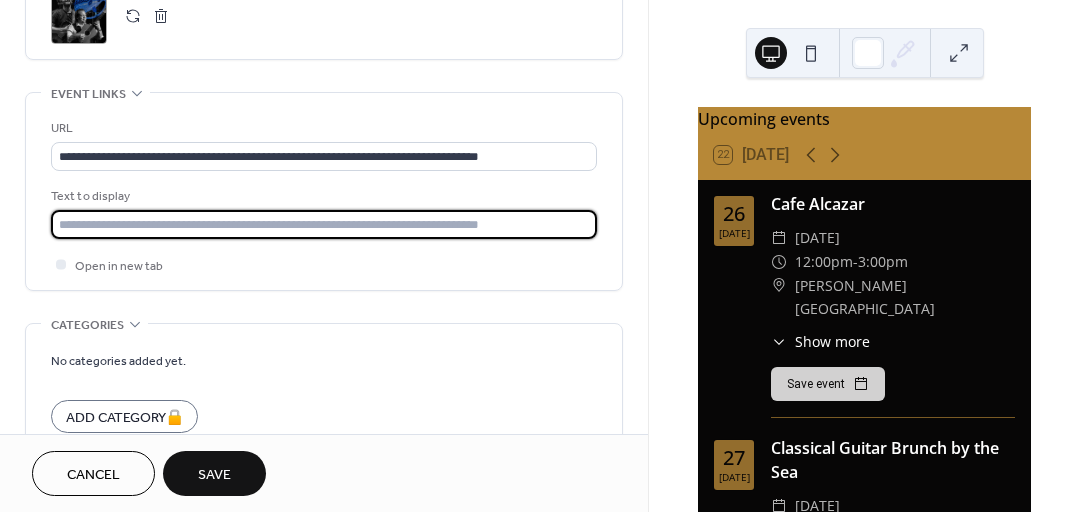type on "*******" 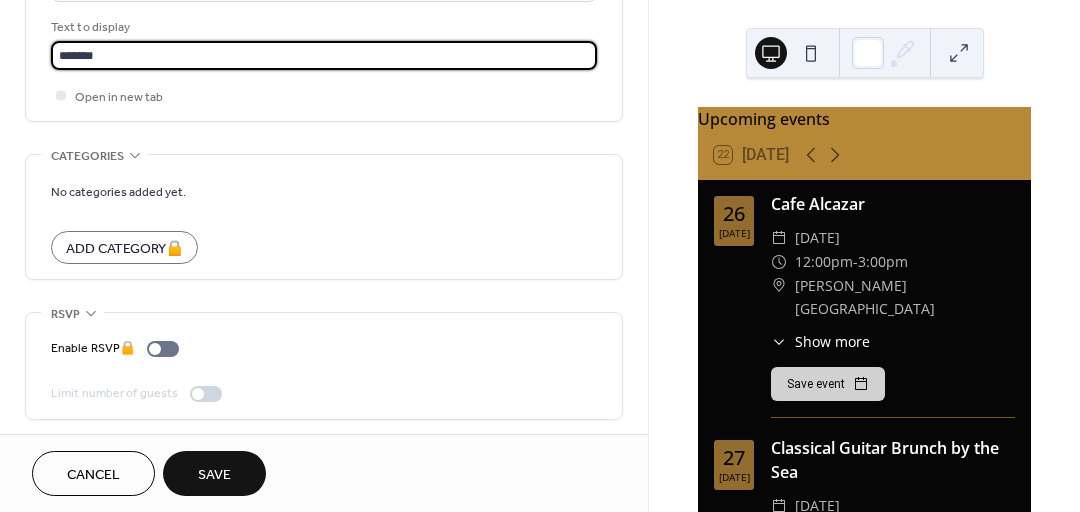 scroll, scrollTop: 1202, scrollLeft: 0, axis: vertical 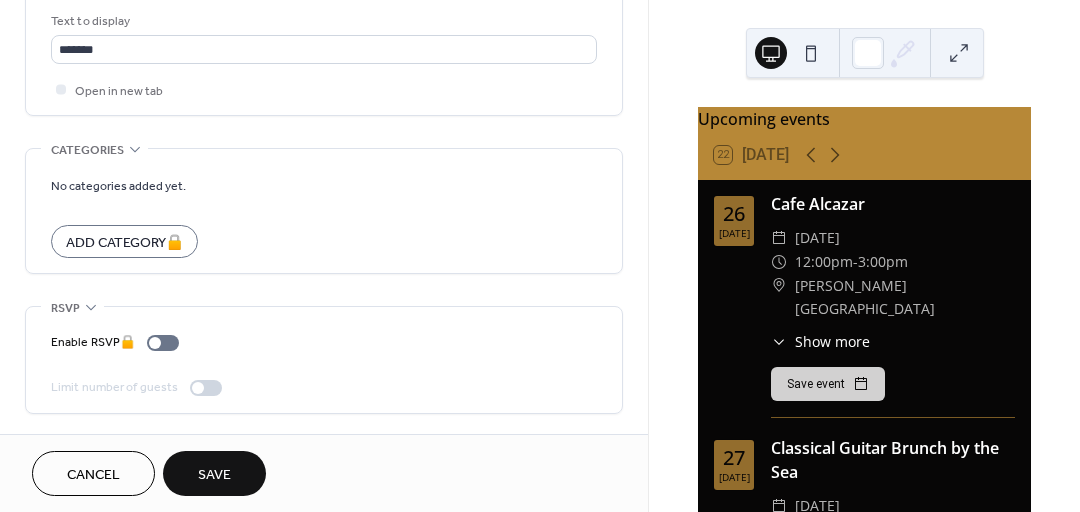 click on "Save" at bounding box center [214, 473] 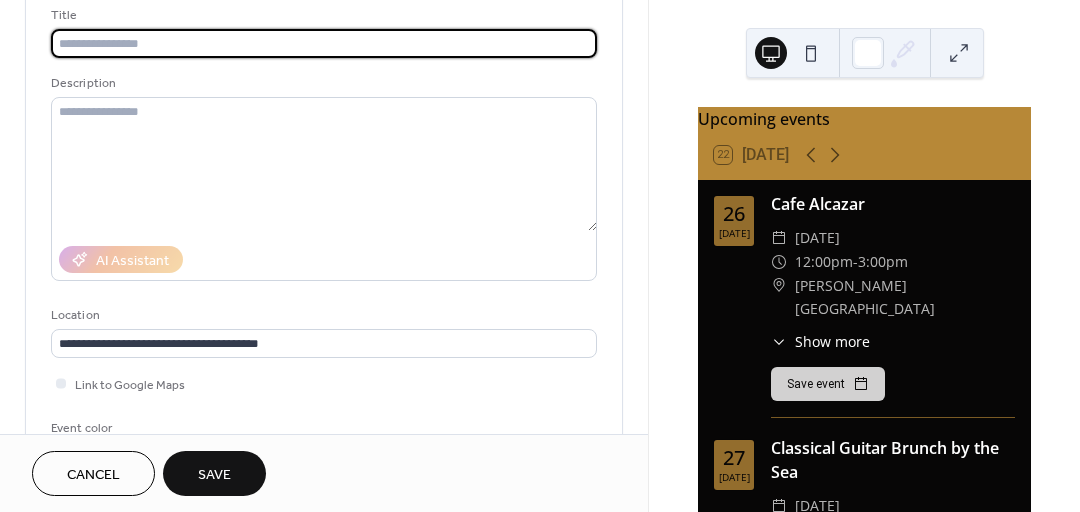 scroll, scrollTop: 168, scrollLeft: 0, axis: vertical 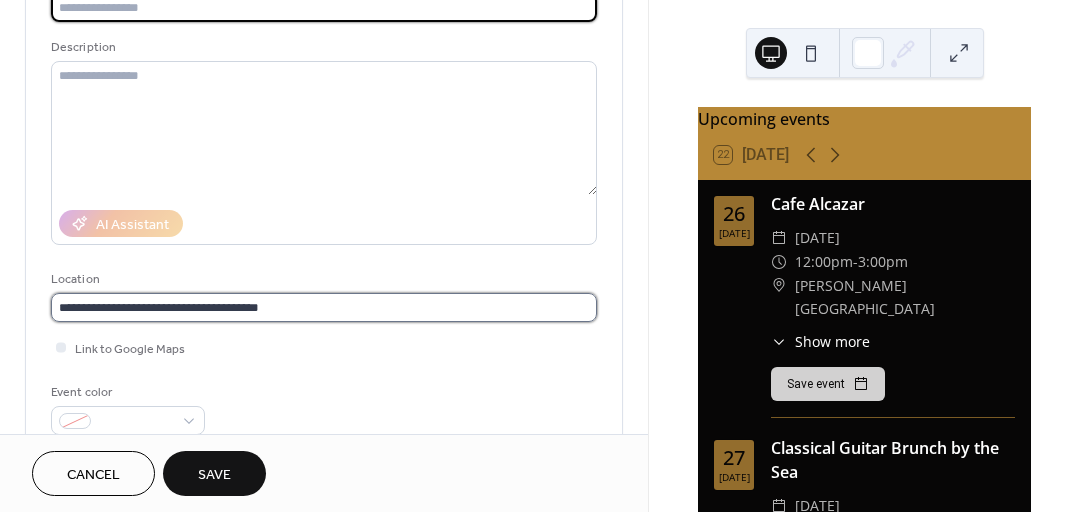 click on "**********" at bounding box center (324, 307) 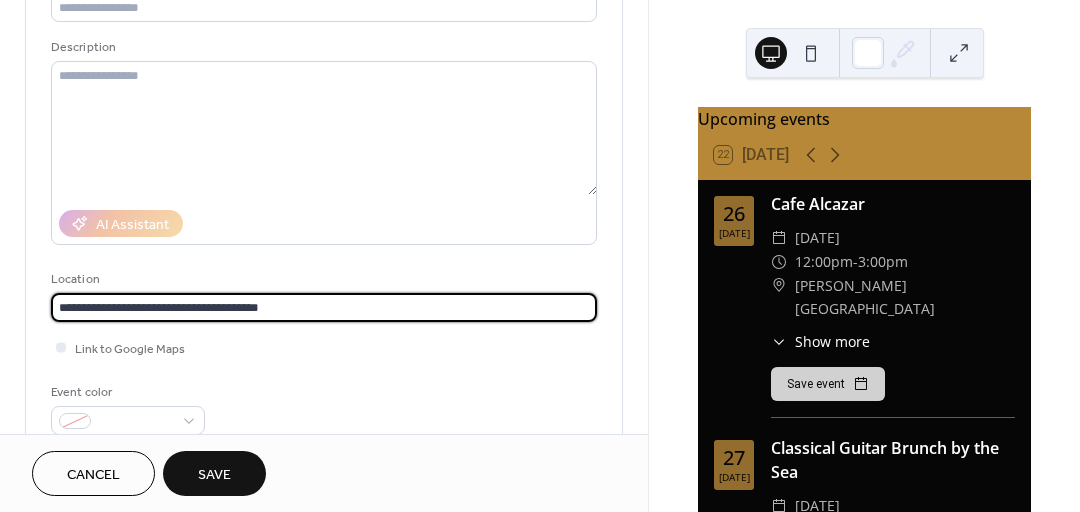 click on "**********" at bounding box center [324, 307] 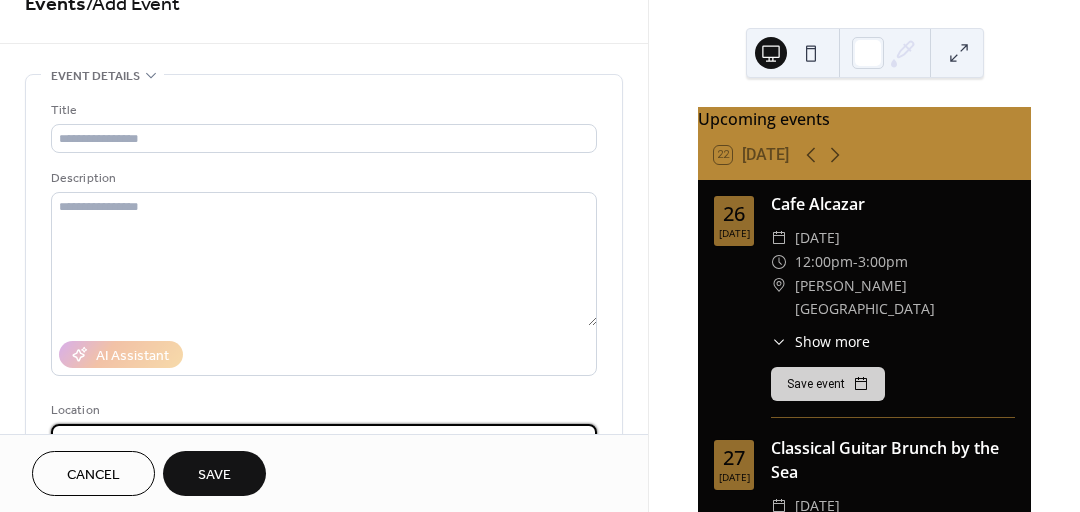 scroll, scrollTop: 34, scrollLeft: 0, axis: vertical 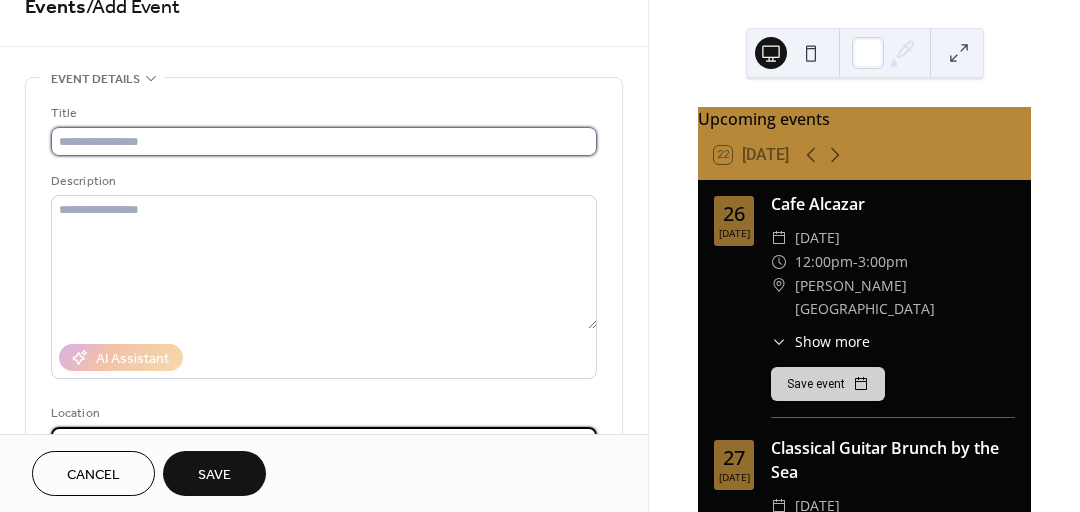 click at bounding box center (324, 141) 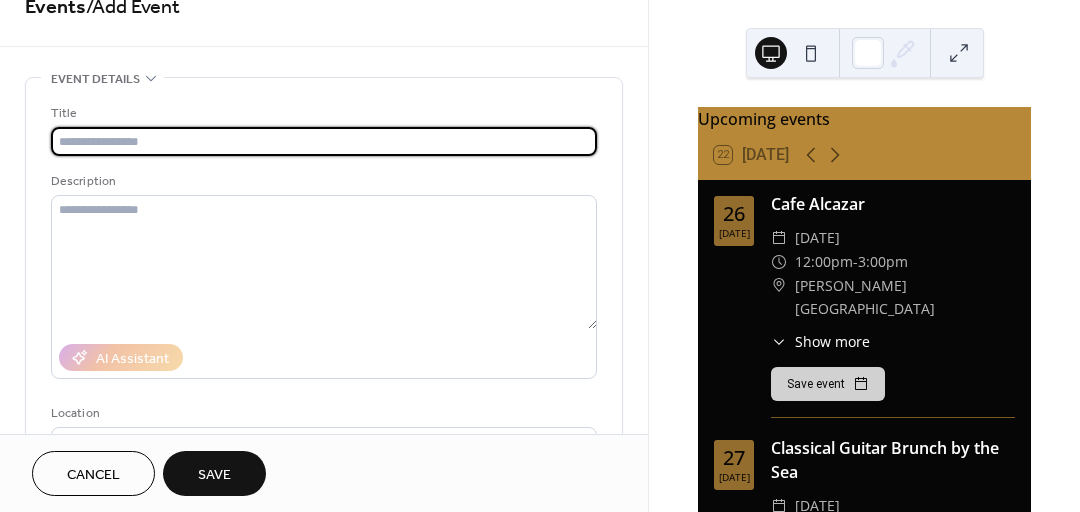 paste on "**********" 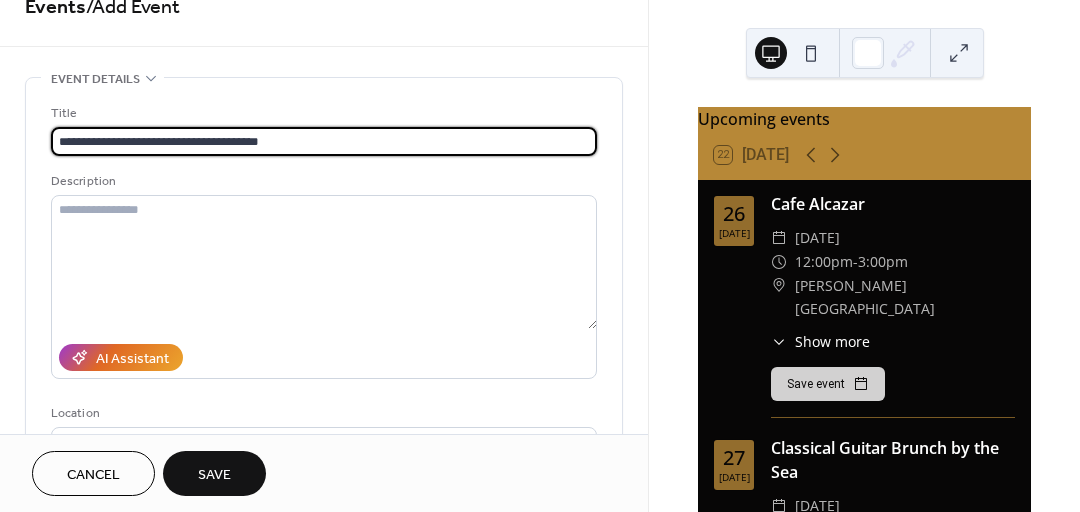 type on "**********" 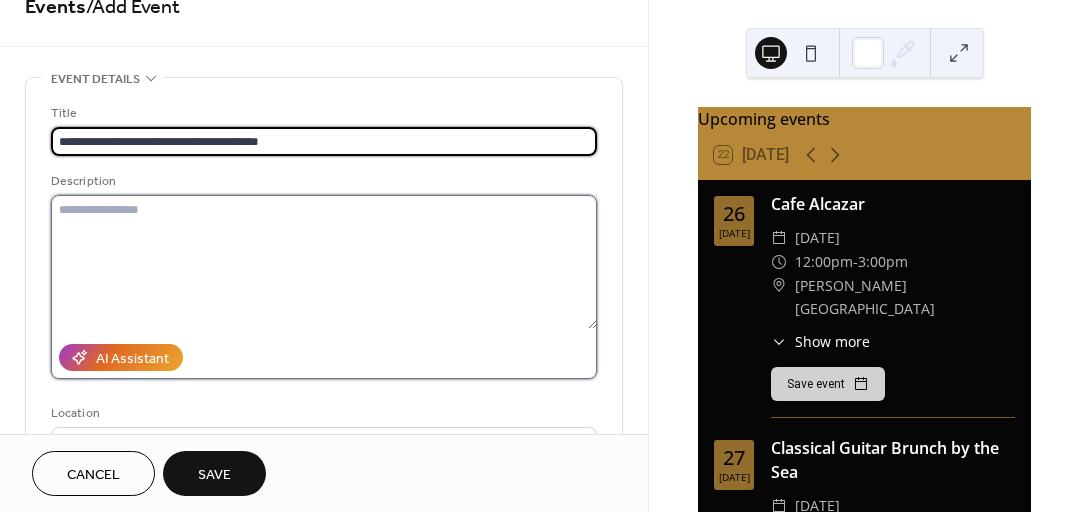 click at bounding box center [324, 262] 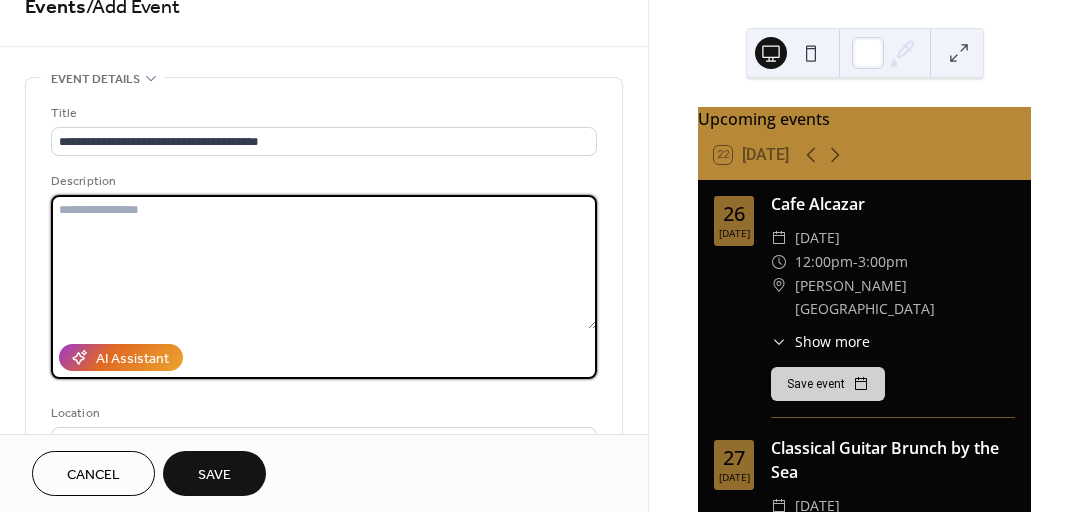 paste on "**********" 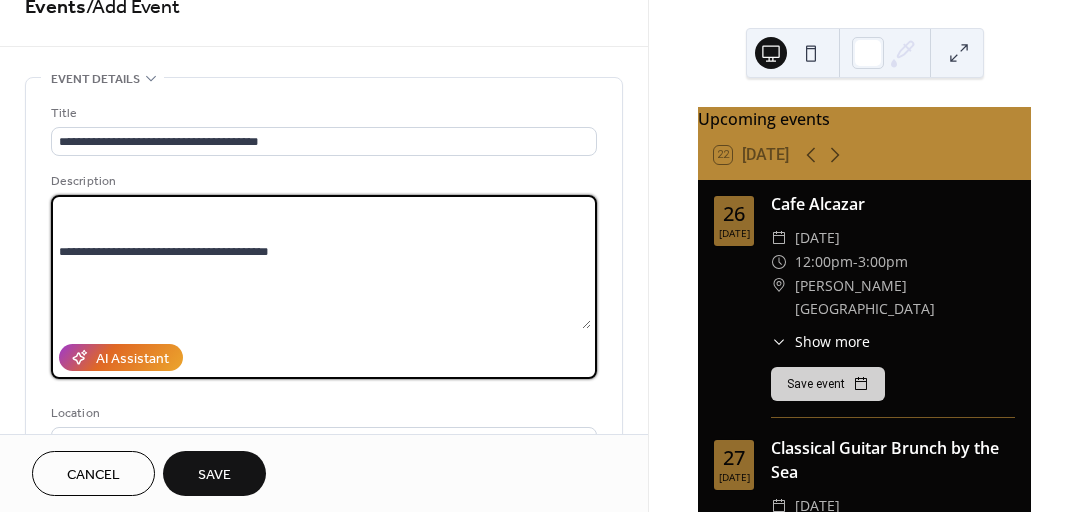 scroll, scrollTop: 0, scrollLeft: 0, axis: both 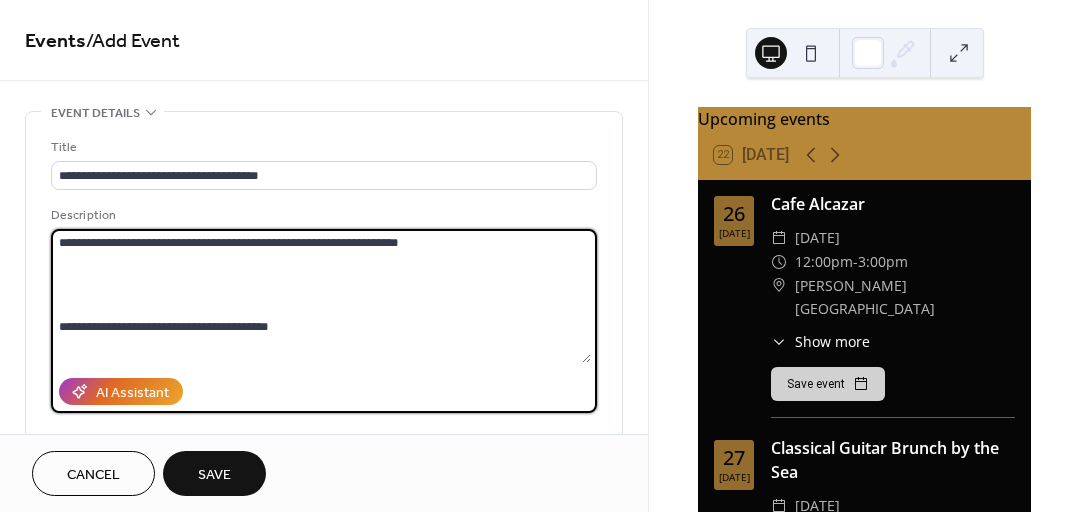 click at bounding box center [321, 296] 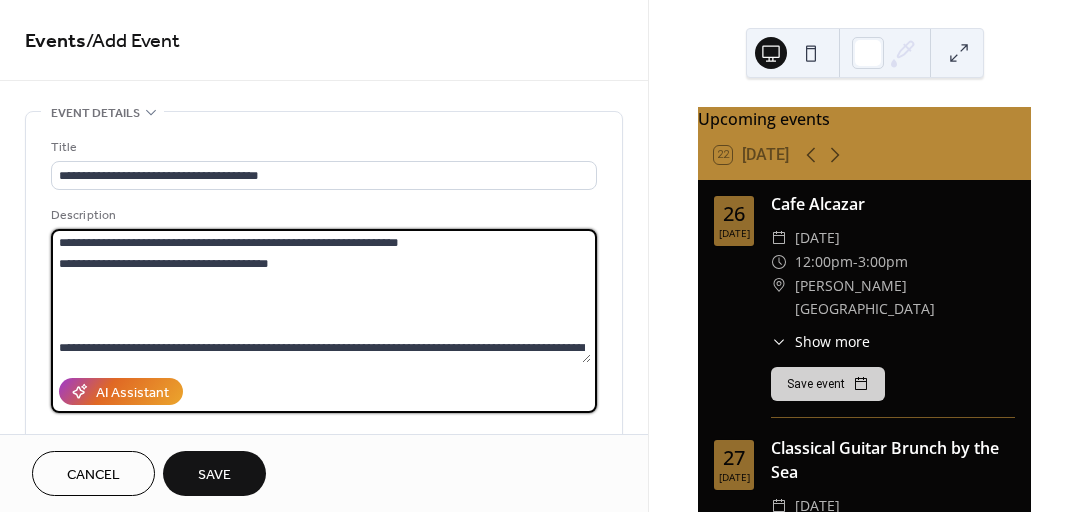 click at bounding box center [321, 296] 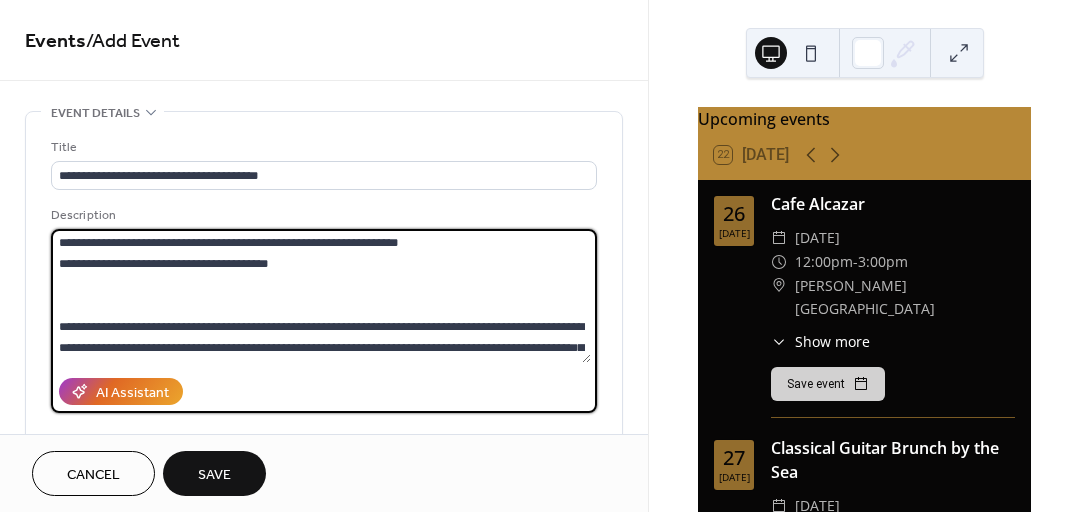 type on "**********" 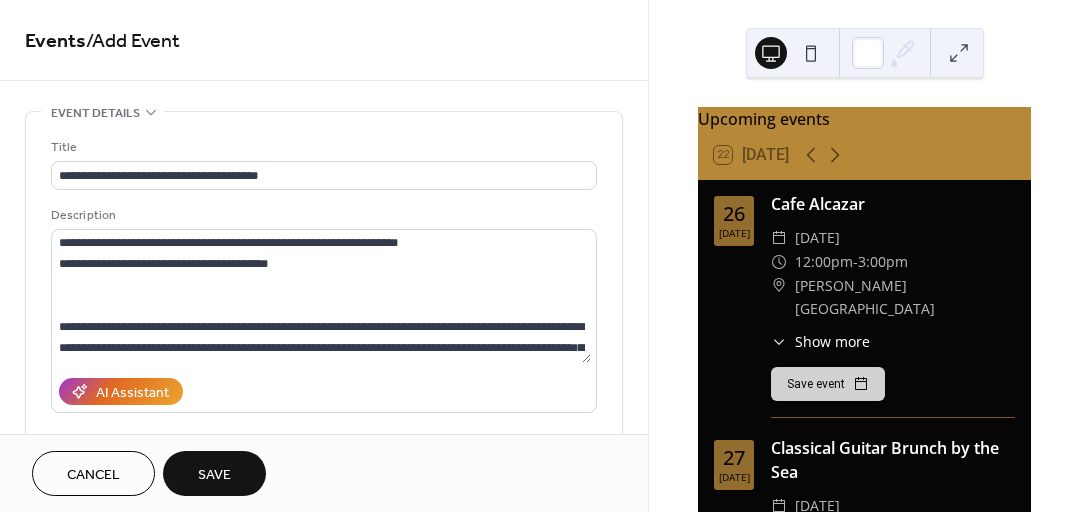 click on "Save" at bounding box center (214, 475) 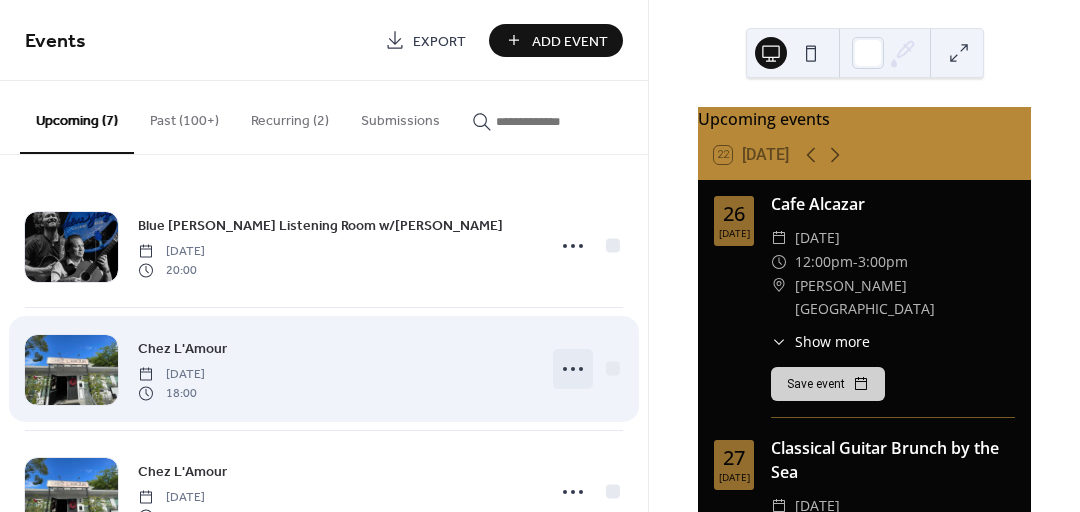 click 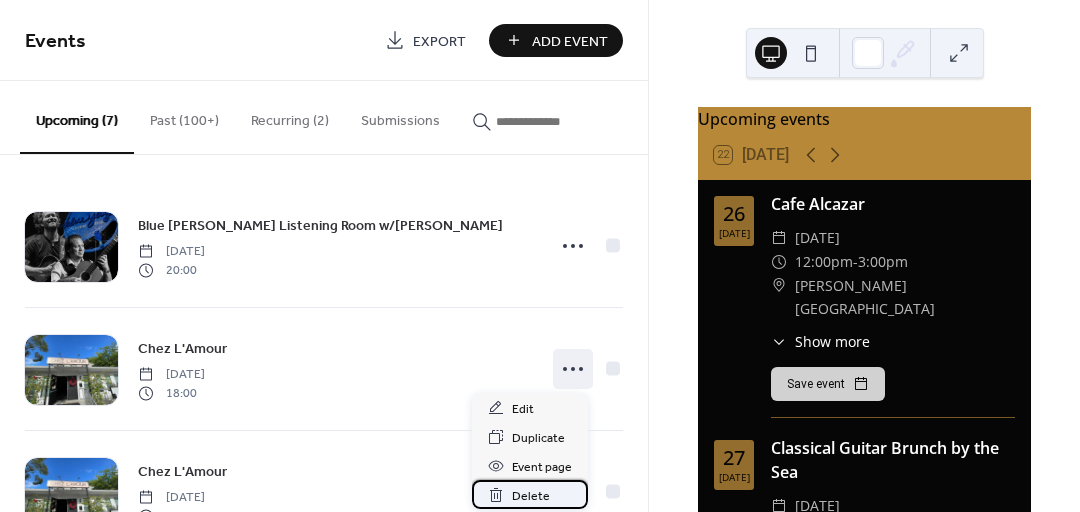 click on "Delete" at bounding box center (531, 496) 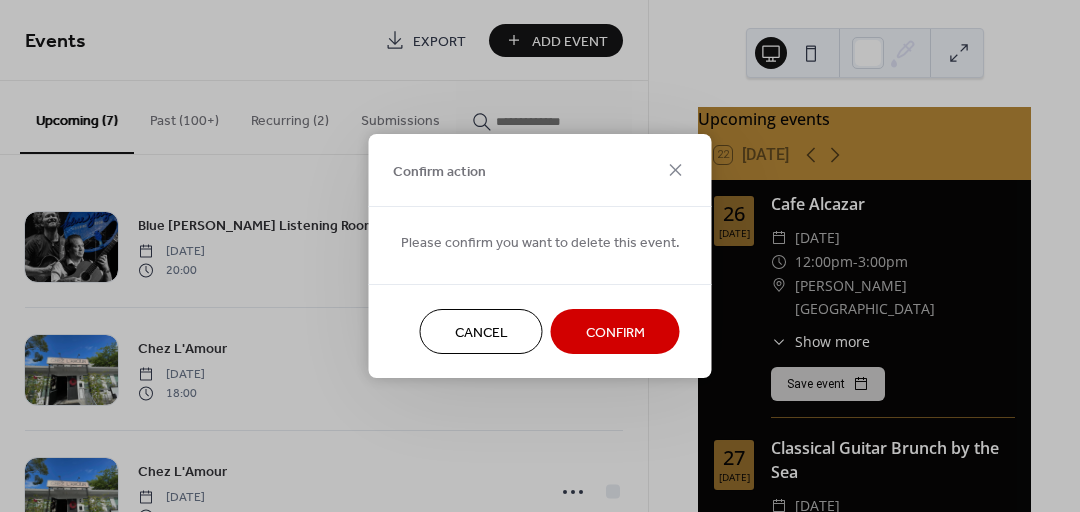 click on "Confirm" at bounding box center [615, 333] 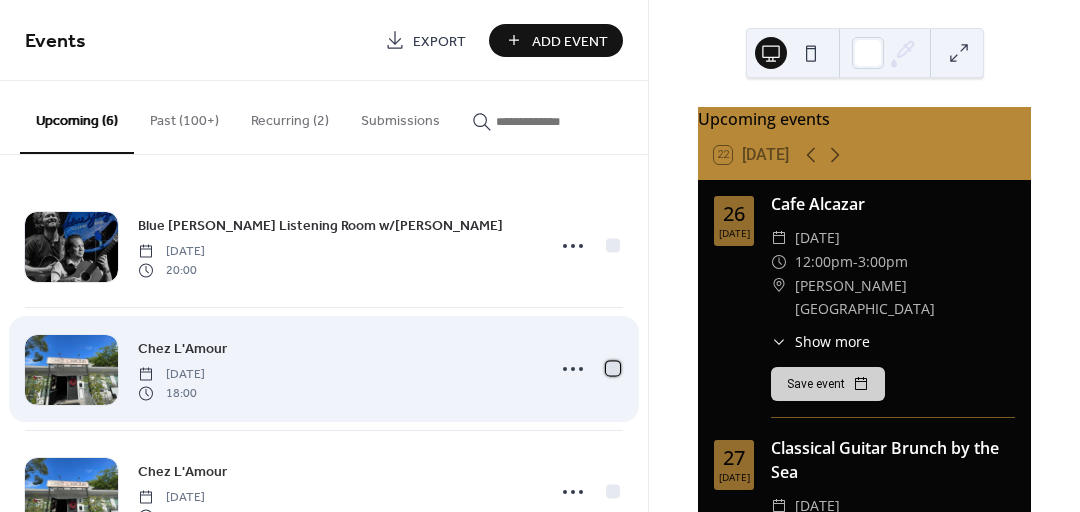drag, startPoint x: 590, startPoint y: 364, endPoint x: 607, endPoint y: 367, distance: 17.262676 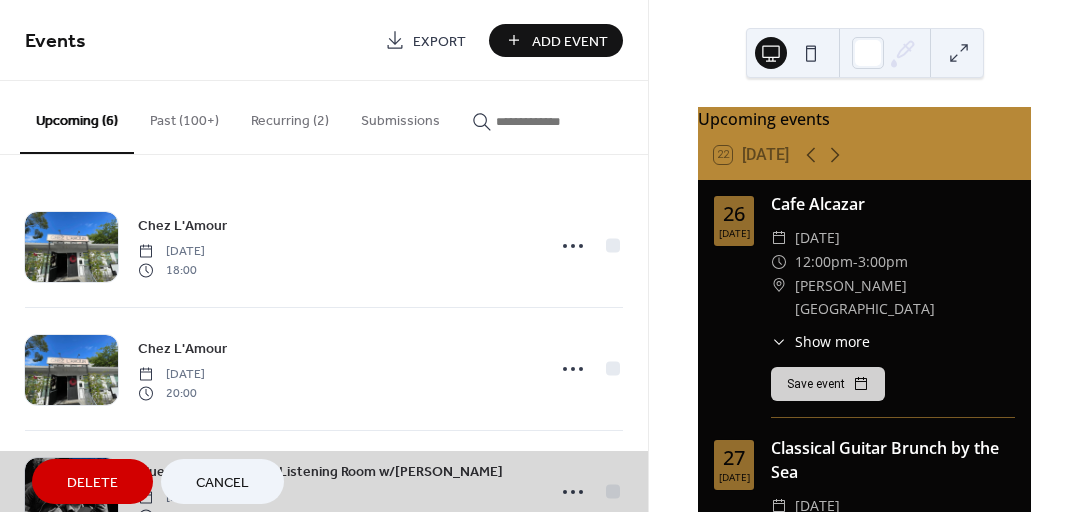 click on "Delete" at bounding box center (92, 483) 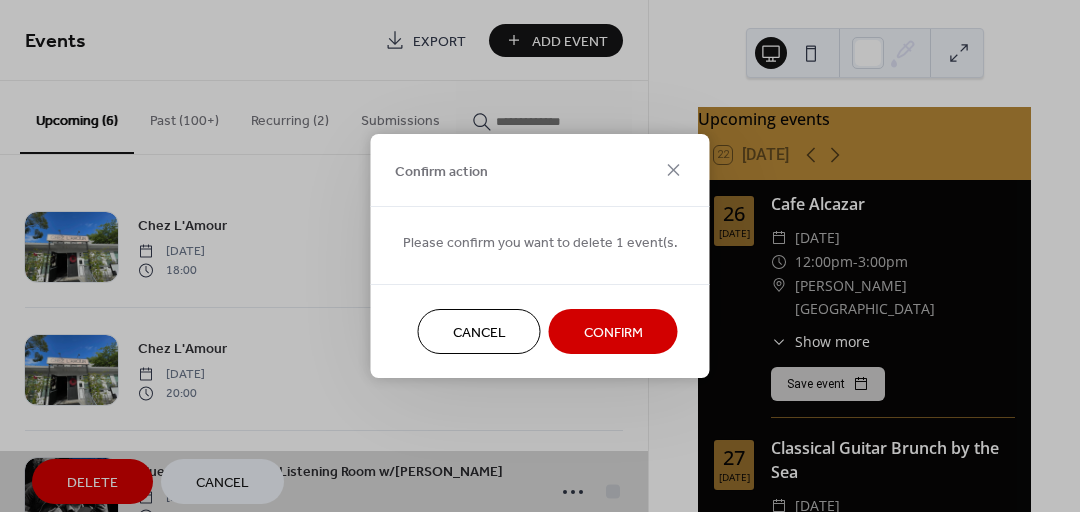 click on "Confirm" at bounding box center [613, 333] 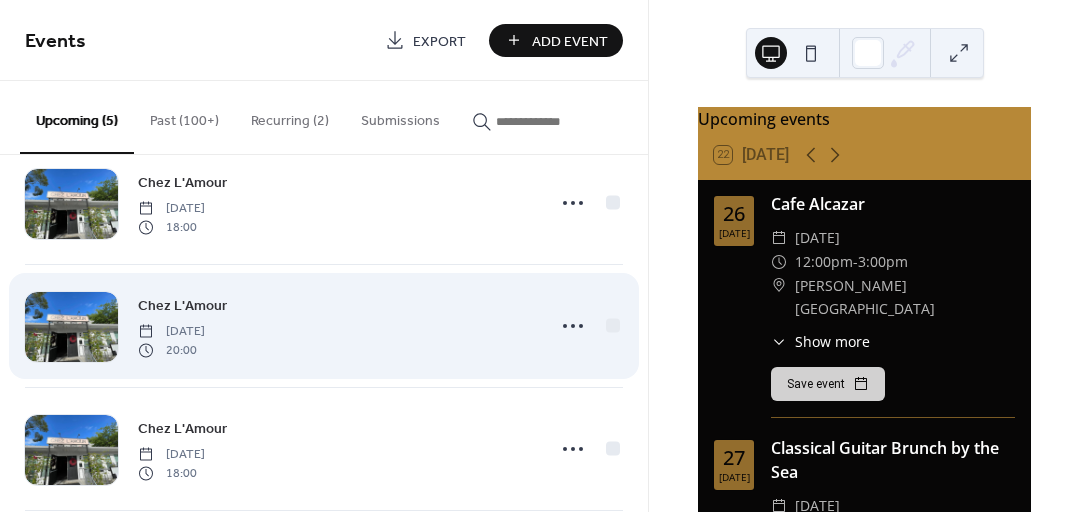 scroll, scrollTop: 0, scrollLeft: 0, axis: both 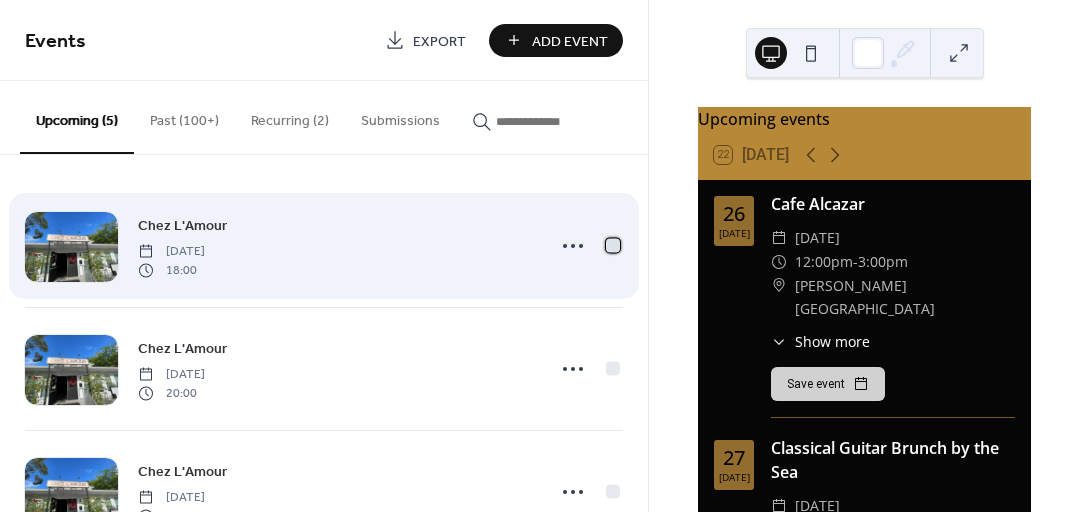 click at bounding box center [613, 245] 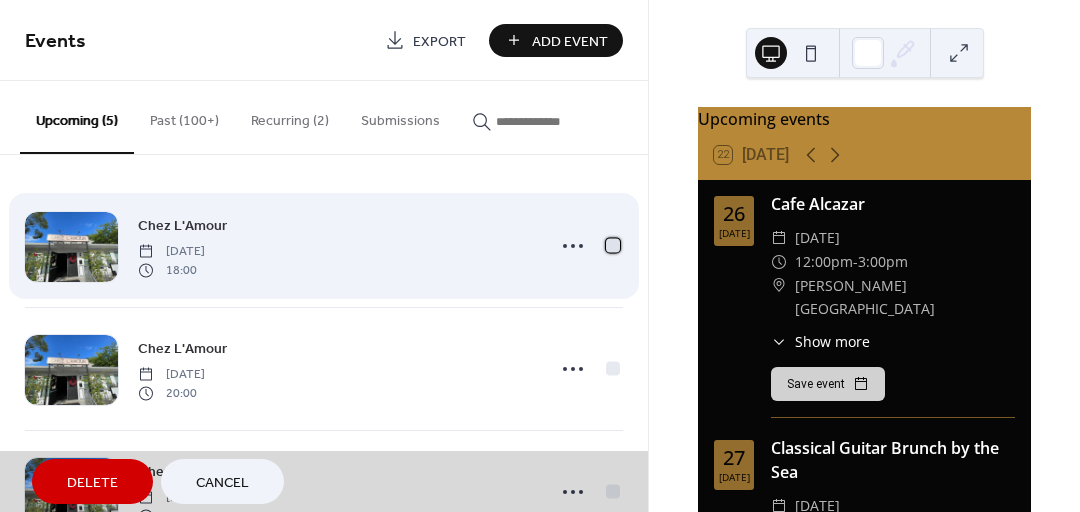 click at bounding box center [613, 245] 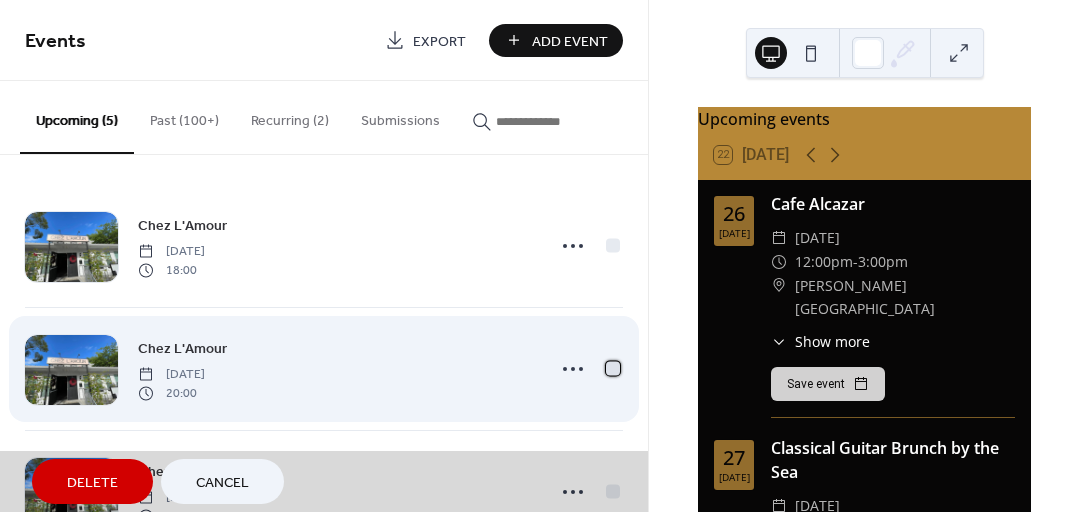 click at bounding box center [613, 368] 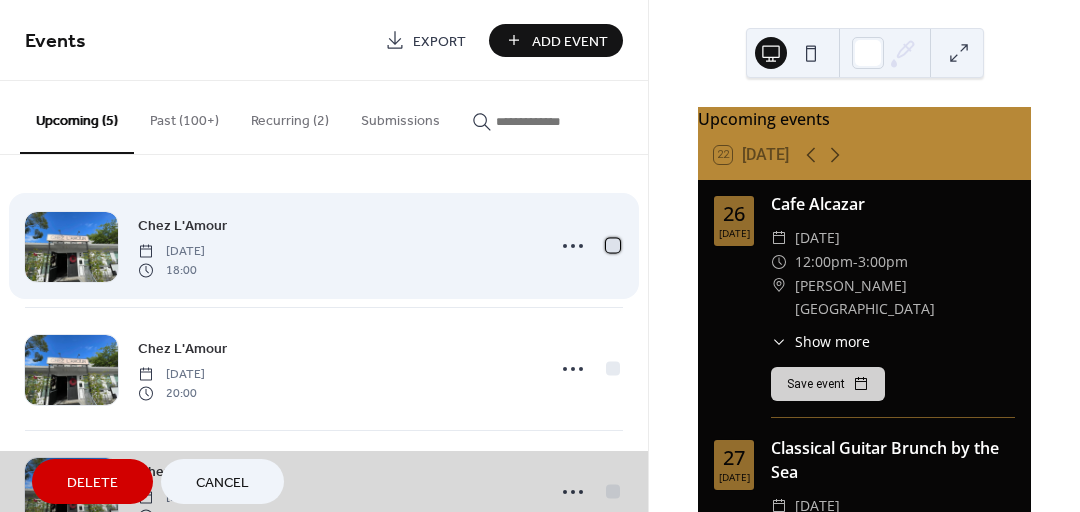 click at bounding box center [613, 245] 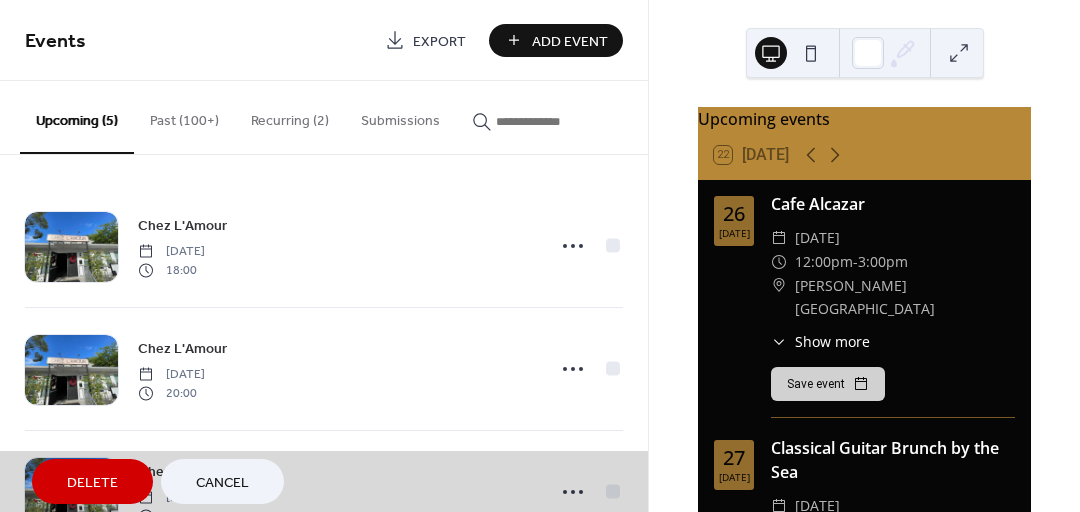 click on "Delete" at bounding box center (92, 483) 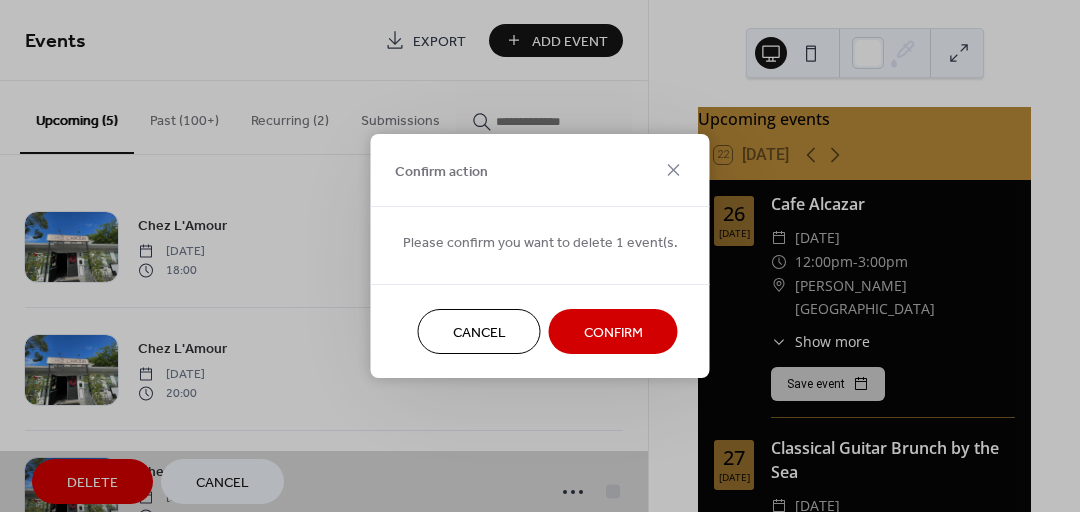 type 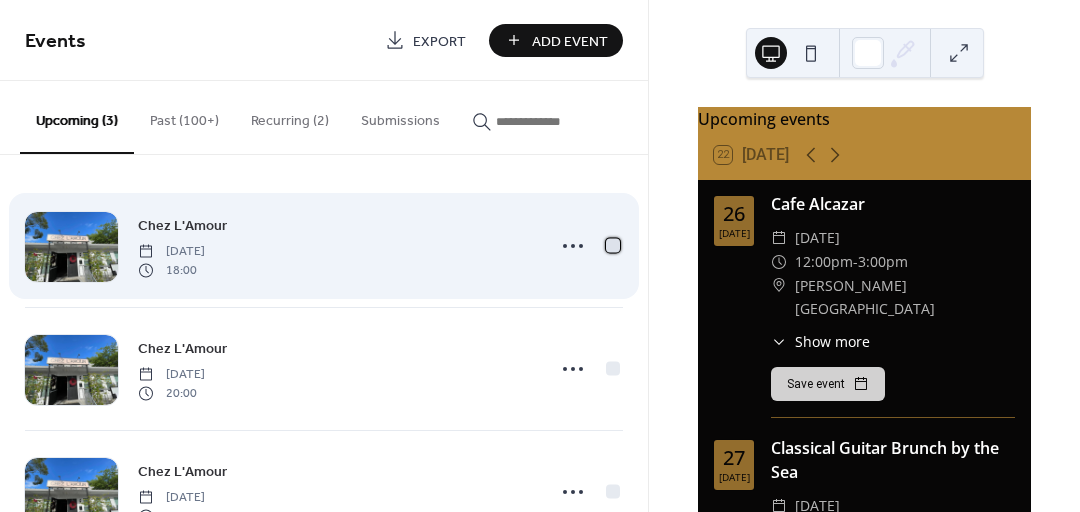 click at bounding box center (613, 245) 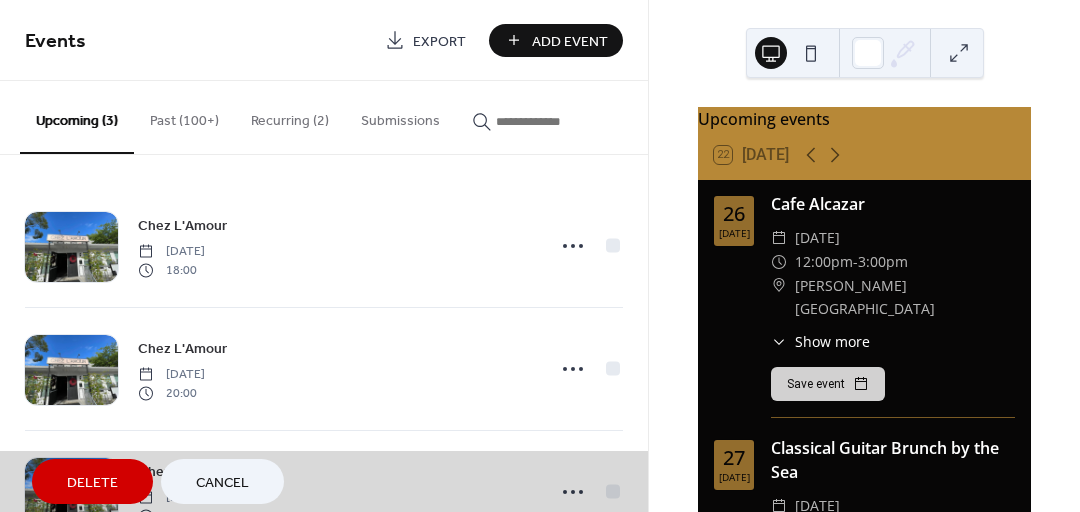 click on "Delete" at bounding box center (92, 483) 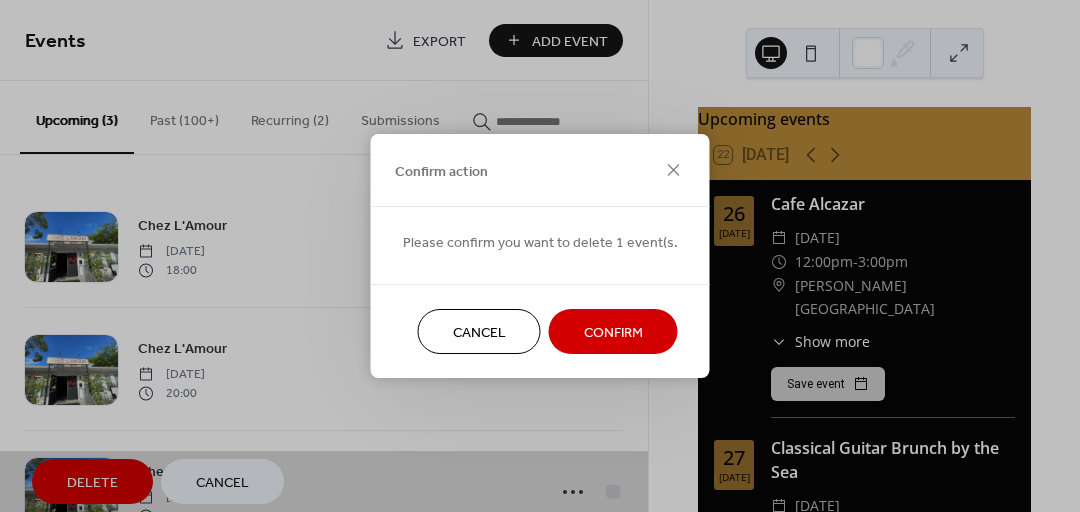 click on "Confirm" at bounding box center [613, 333] 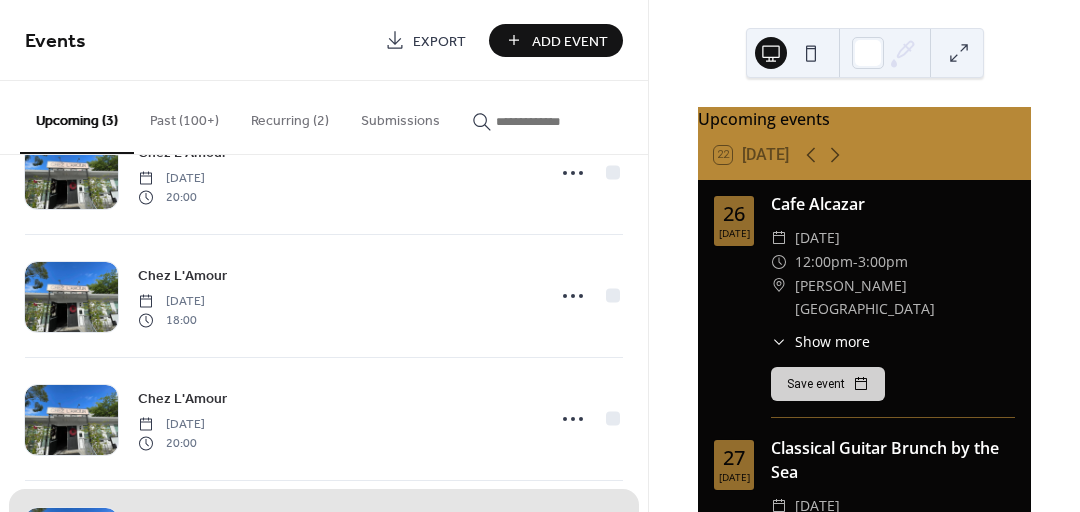 scroll, scrollTop: 0, scrollLeft: 0, axis: both 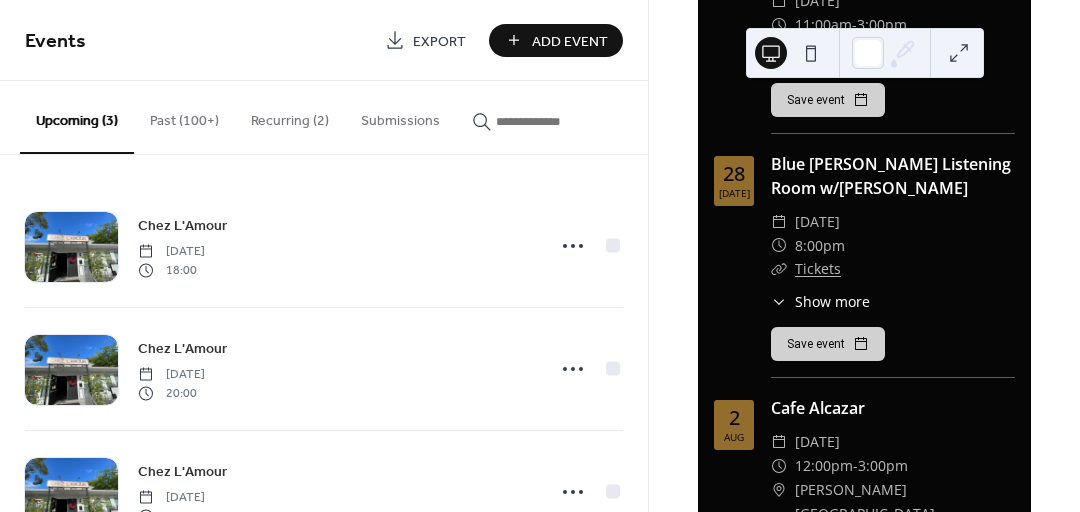 click on "Add Event" at bounding box center [556, 40] 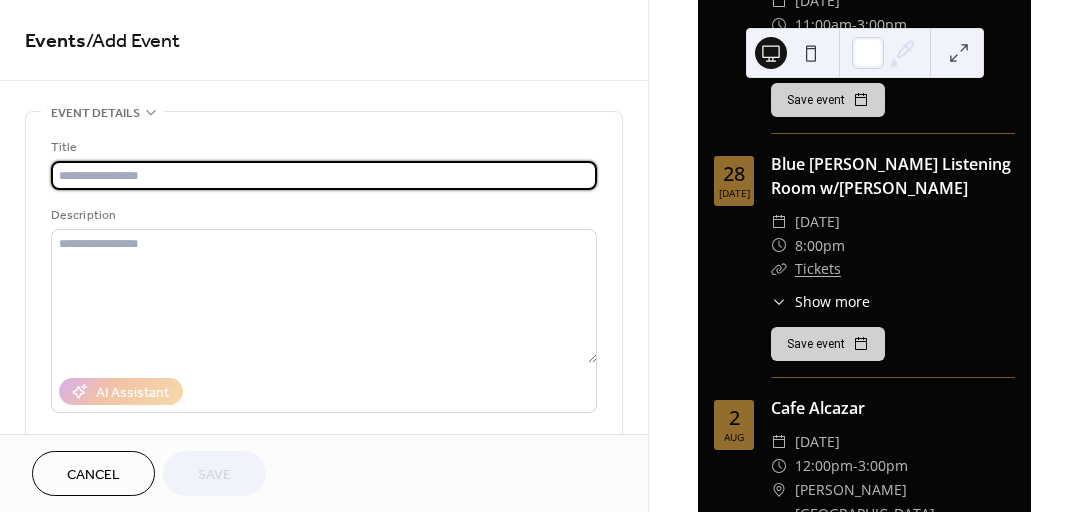 click at bounding box center (324, 175) 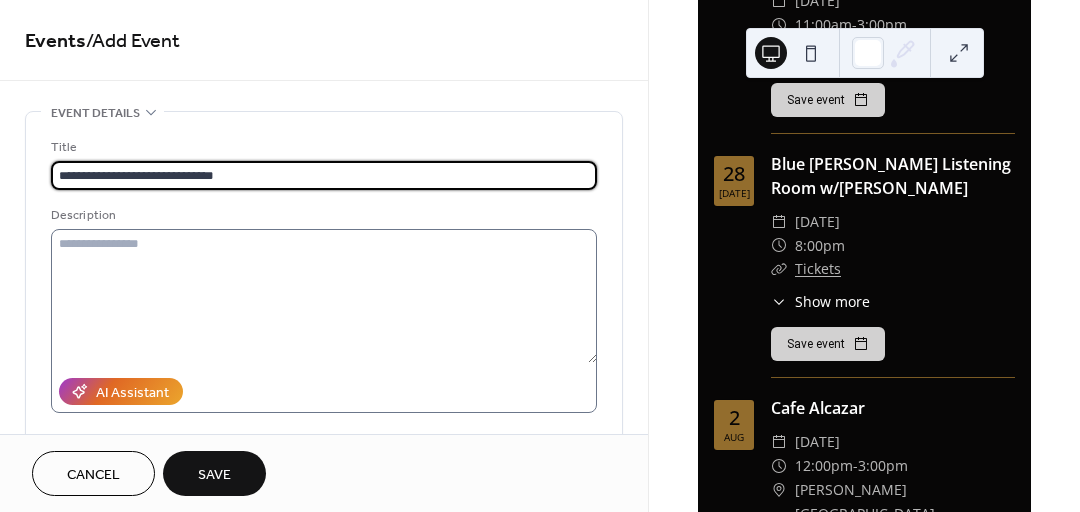 type on "**********" 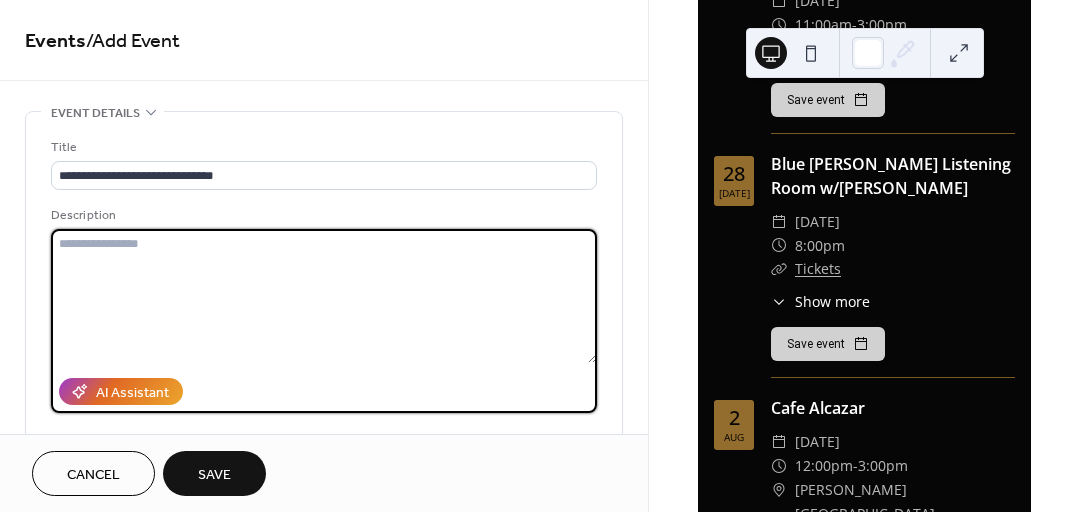 click at bounding box center (324, 296) 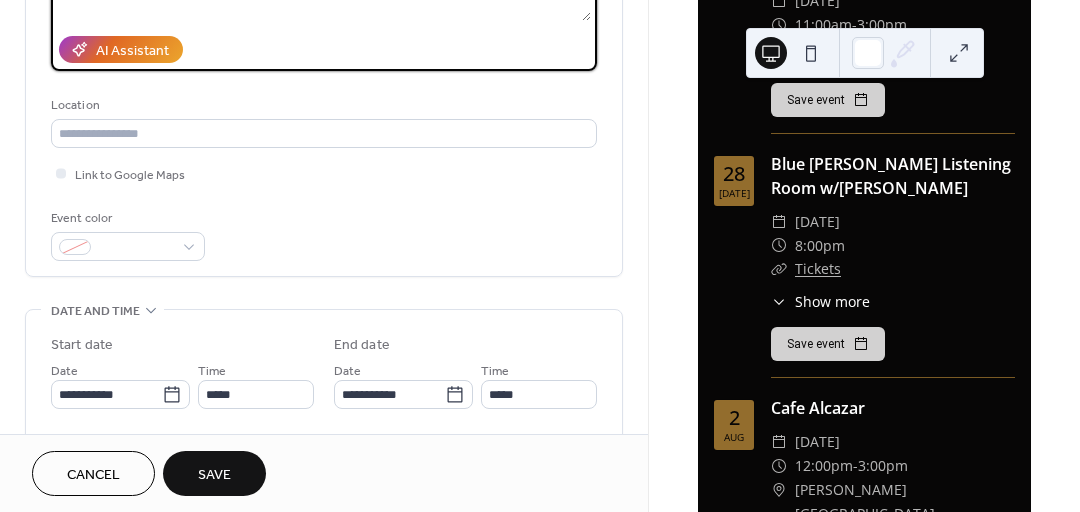 scroll, scrollTop: 343, scrollLeft: 0, axis: vertical 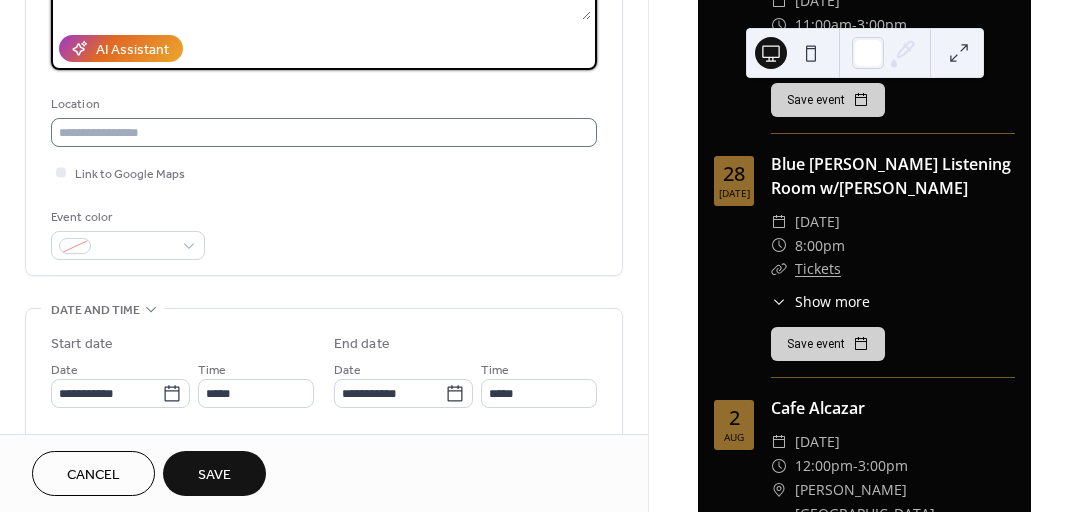 type on "**********" 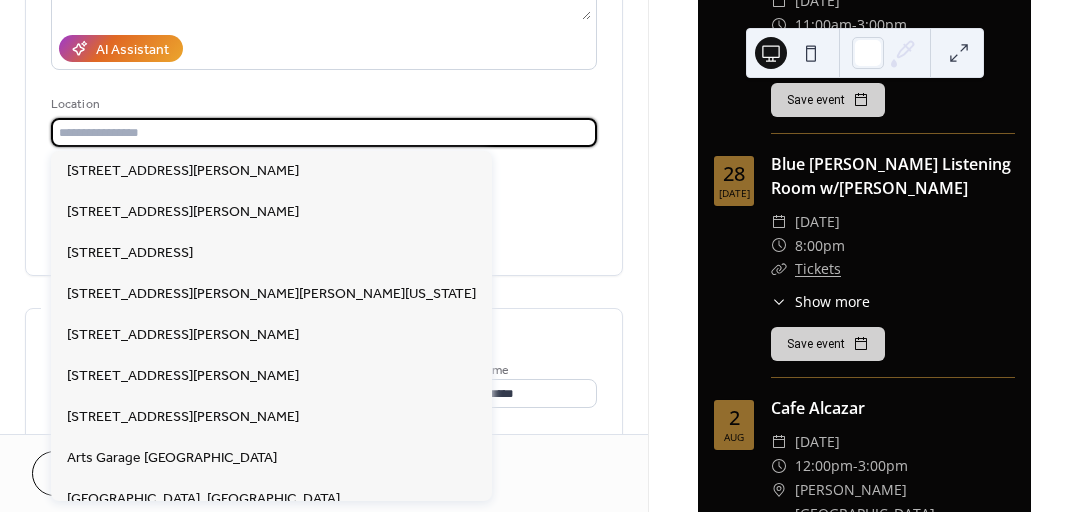 click at bounding box center [324, 132] 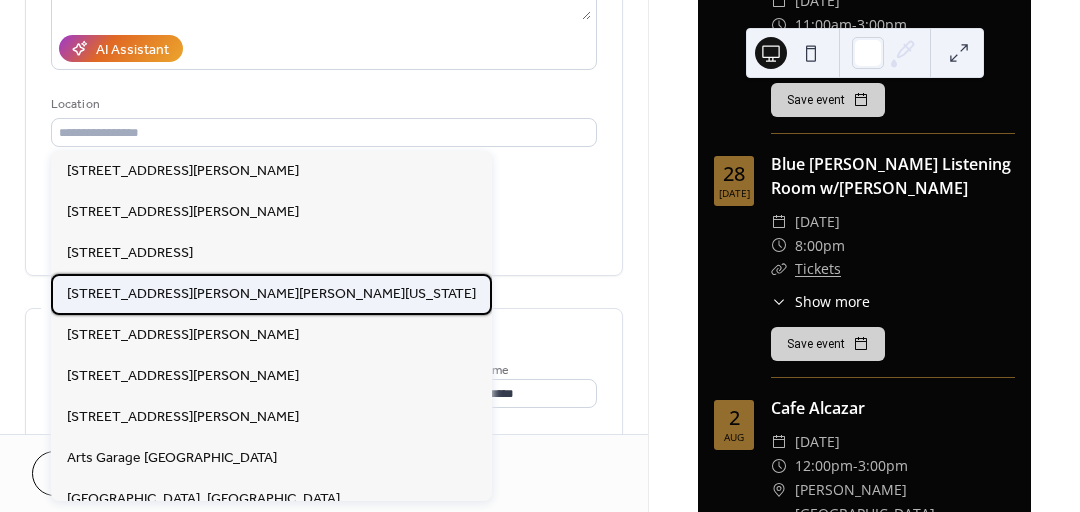 click on "[STREET_ADDRESS][PERSON_NAME][PERSON_NAME][US_STATE]" at bounding box center [271, 294] 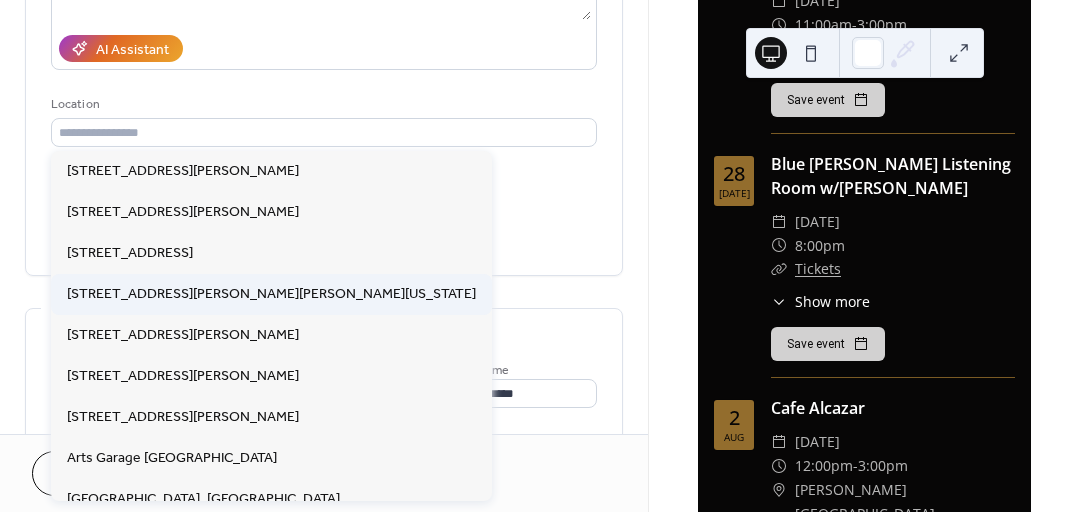 type on "**********" 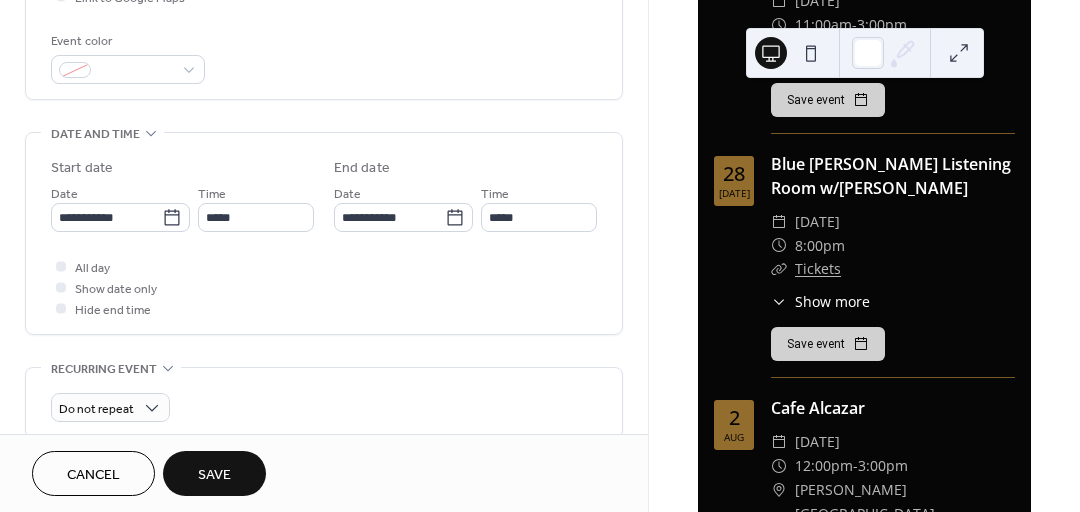 scroll, scrollTop: 526, scrollLeft: 0, axis: vertical 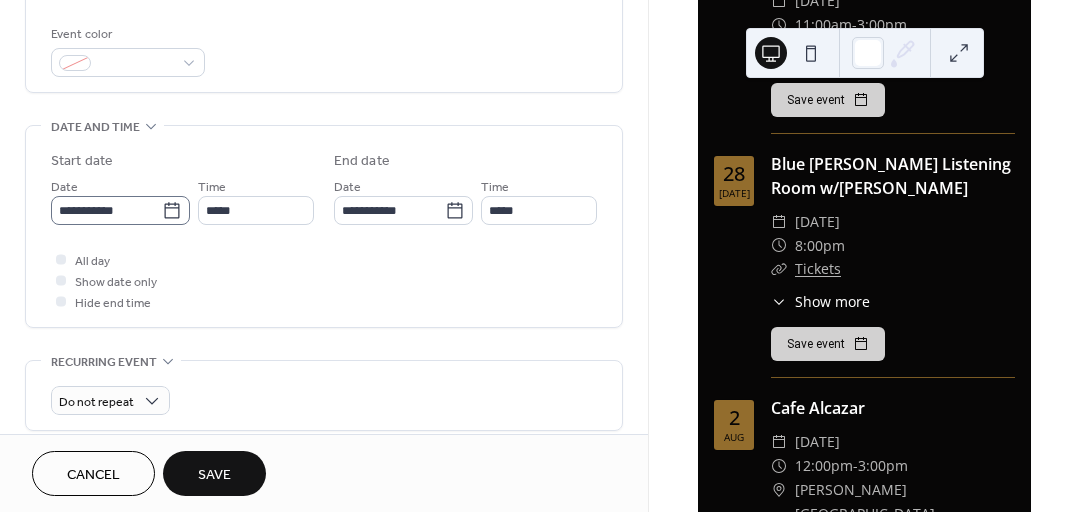 click 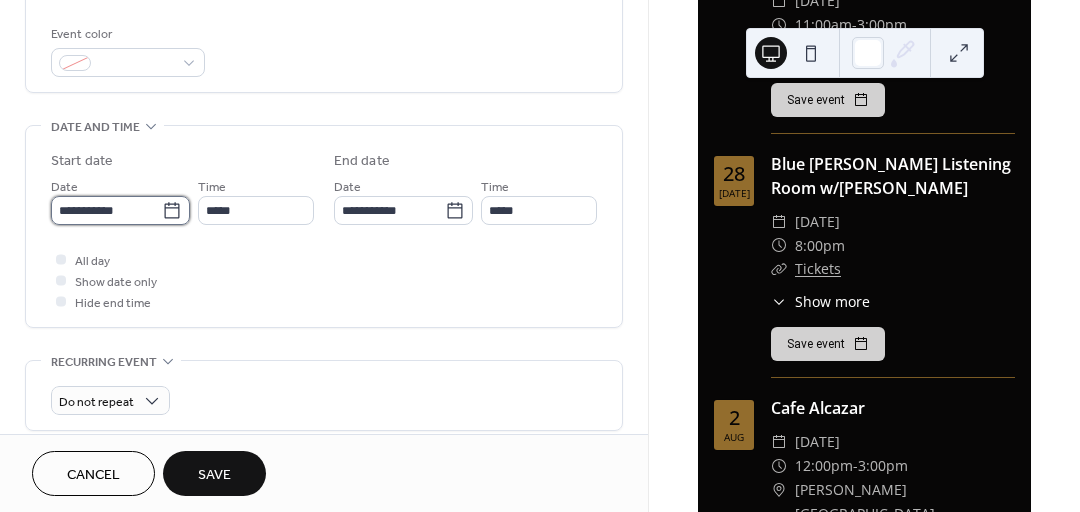 click on "**********" at bounding box center [106, 210] 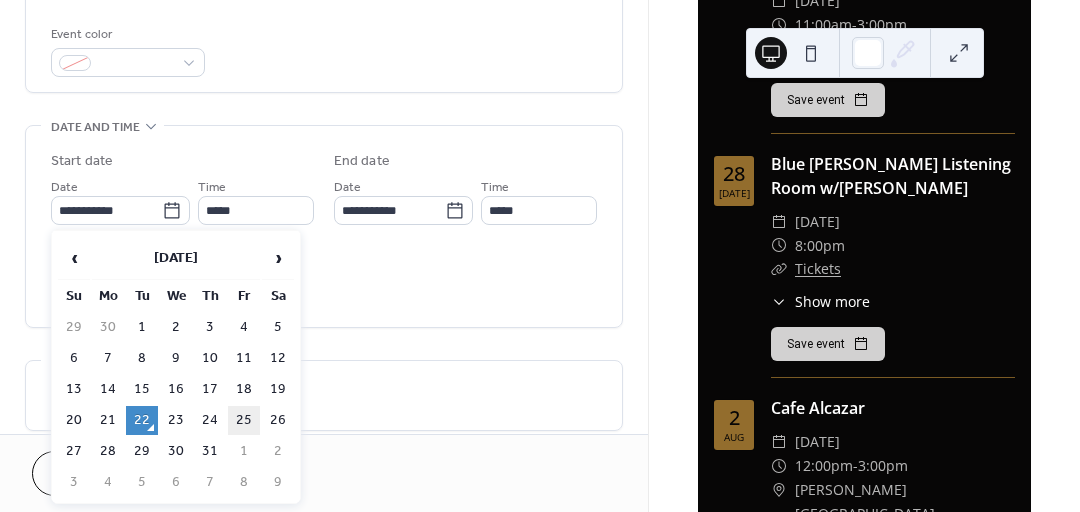 click on "25" at bounding box center [244, 420] 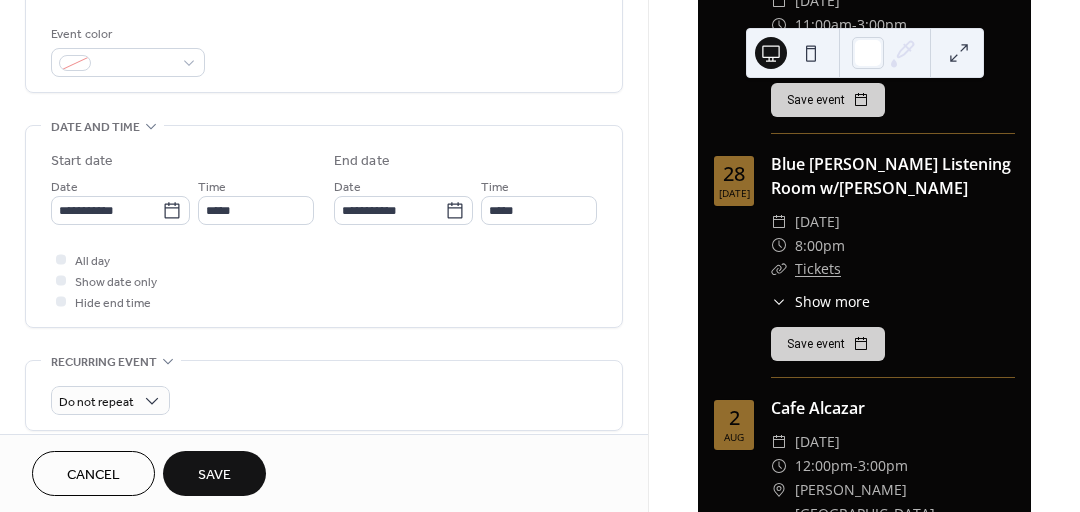 click on "**********" at bounding box center (324, 231) 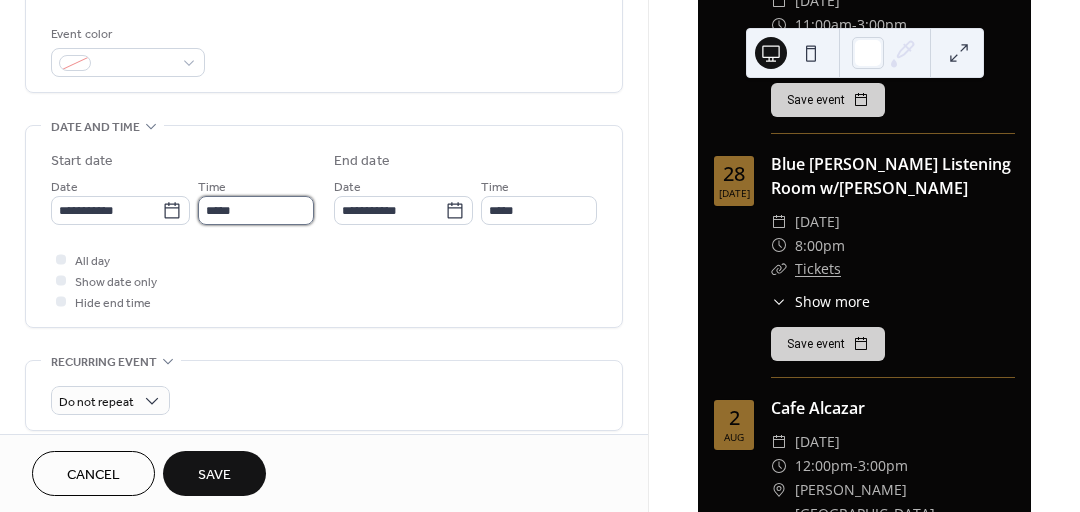 click on "*****" at bounding box center (256, 210) 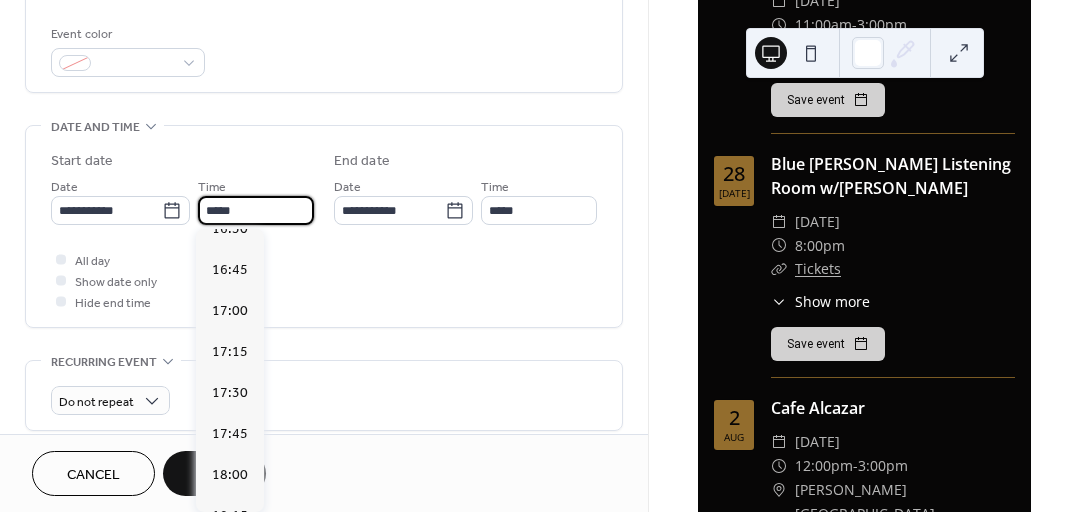 scroll, scrollTop: 2679, scrollLeft: 0, axis: vertical 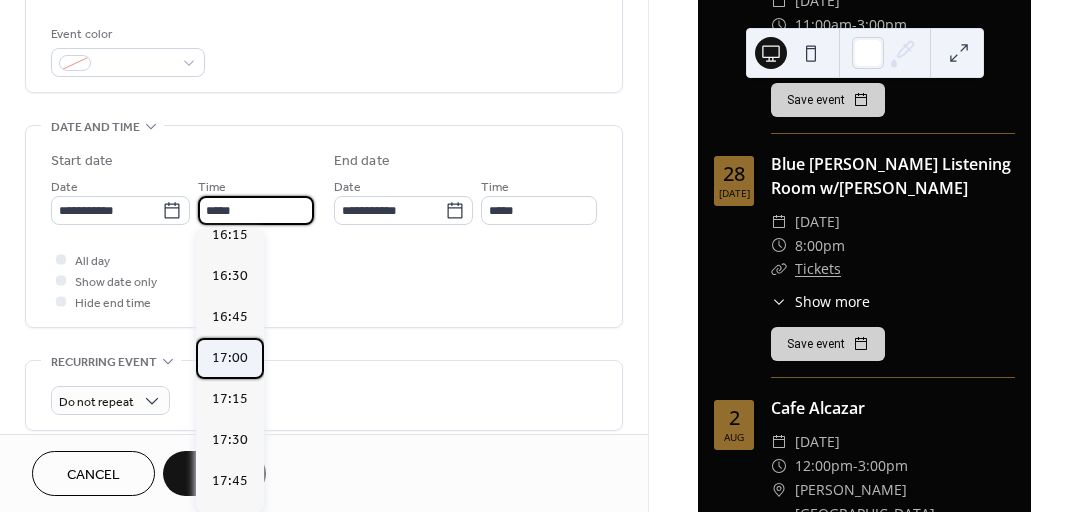 click on "17:00" at bounding box center (230, 358) 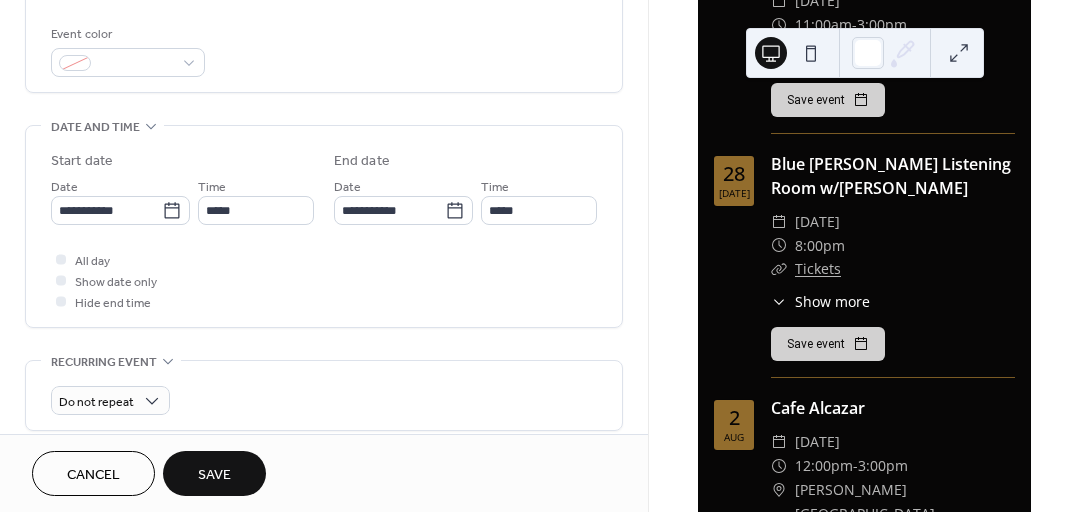 type on "*****" 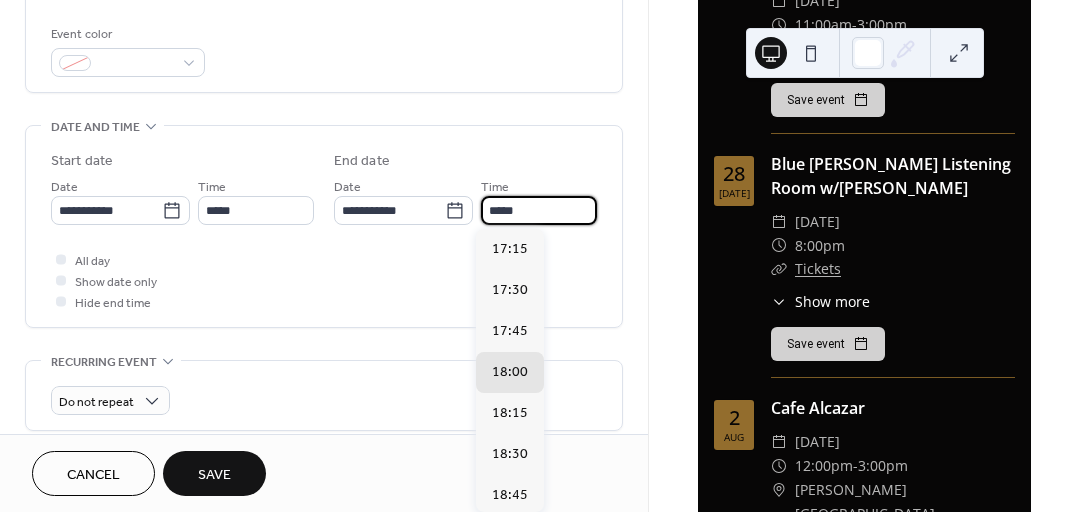 click on "*****" at bounding box center [539, 210] 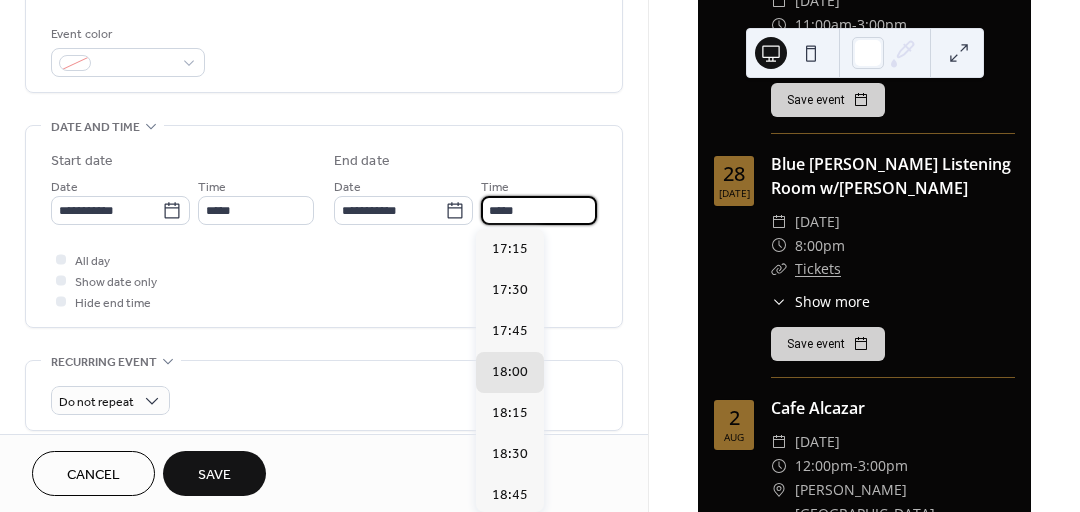 click on "*****" at bounding box center [539, 210] 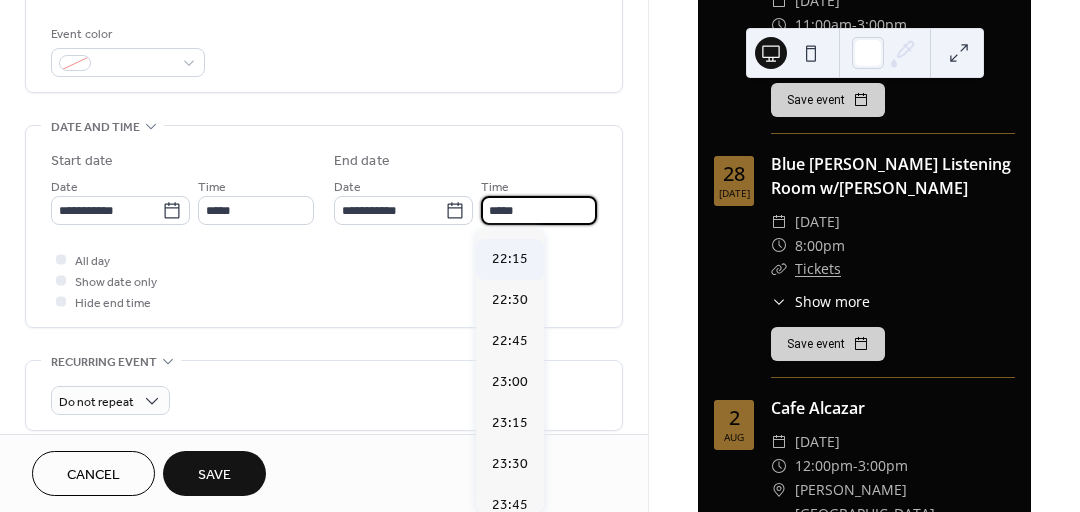 scroll, scrollTop: 740, scrollLeft: 0, axis: vertical 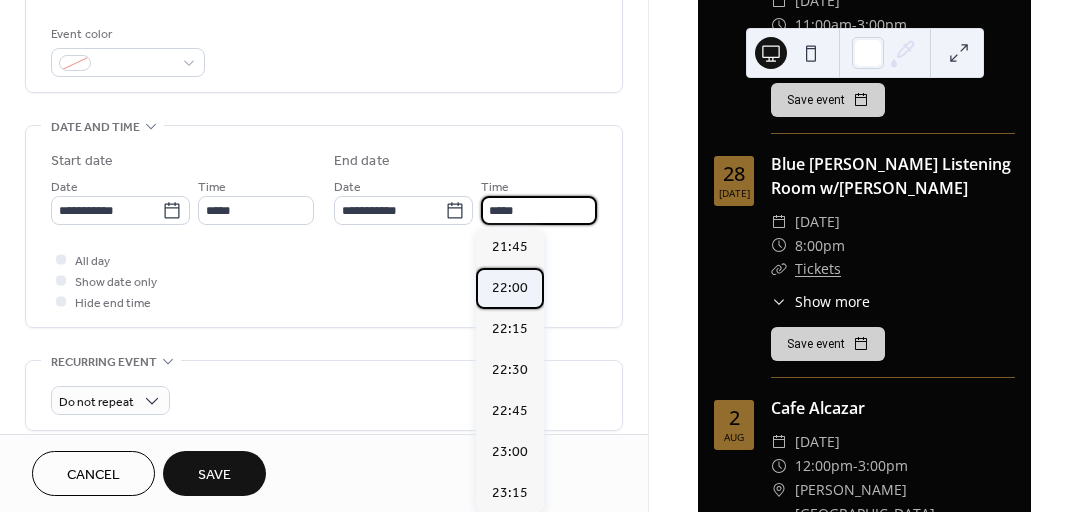 click on "22:00" at bounding box center (510, 288) 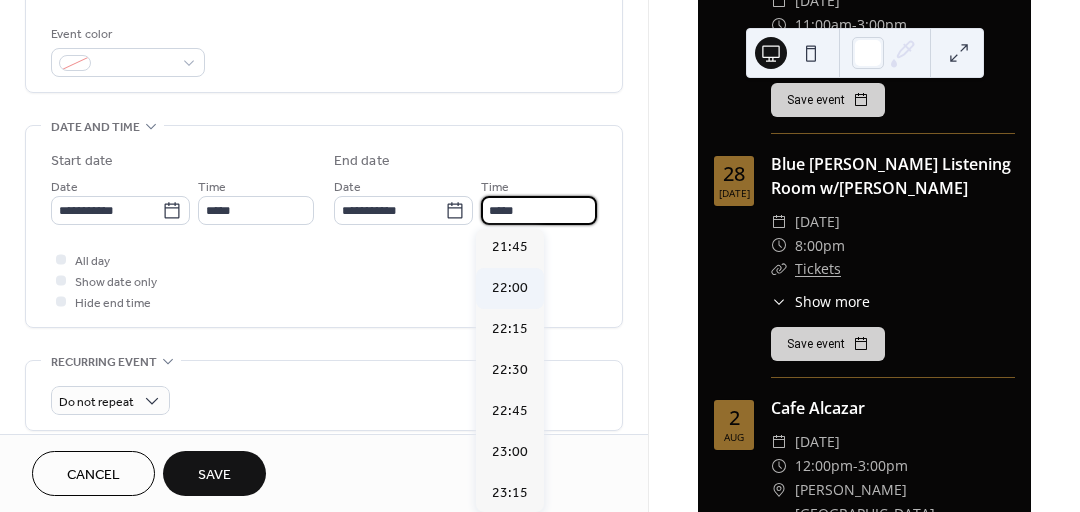 type on "*****" 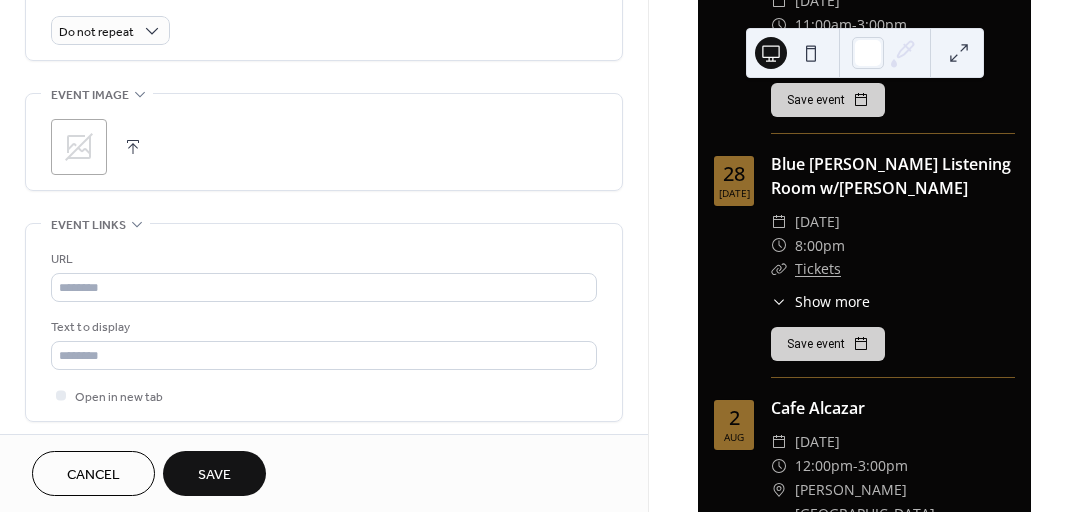 scroll, scrollTop: 904, scrollLeft: 0, axis: vertical 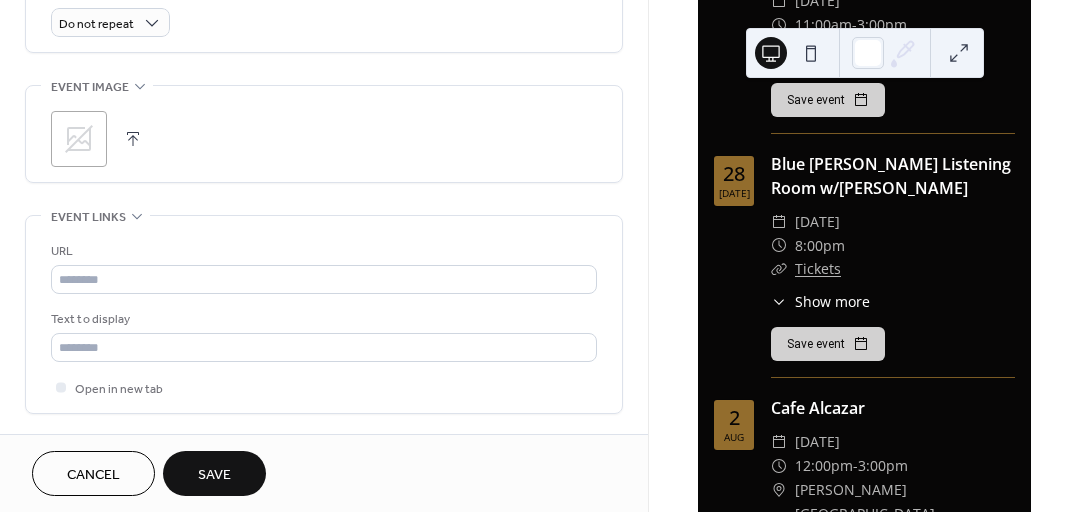 click 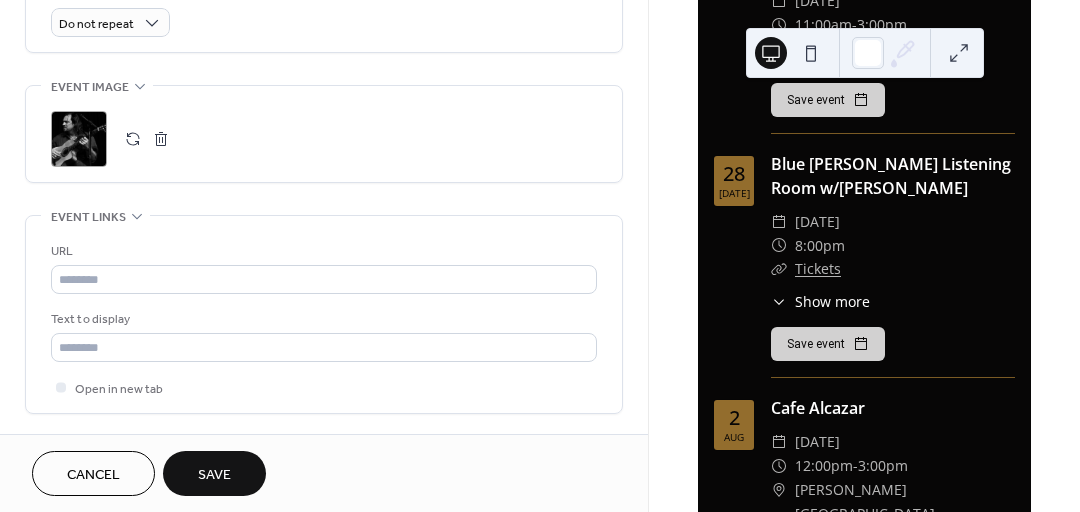 click on "Save" at bounding box center (214, 473) 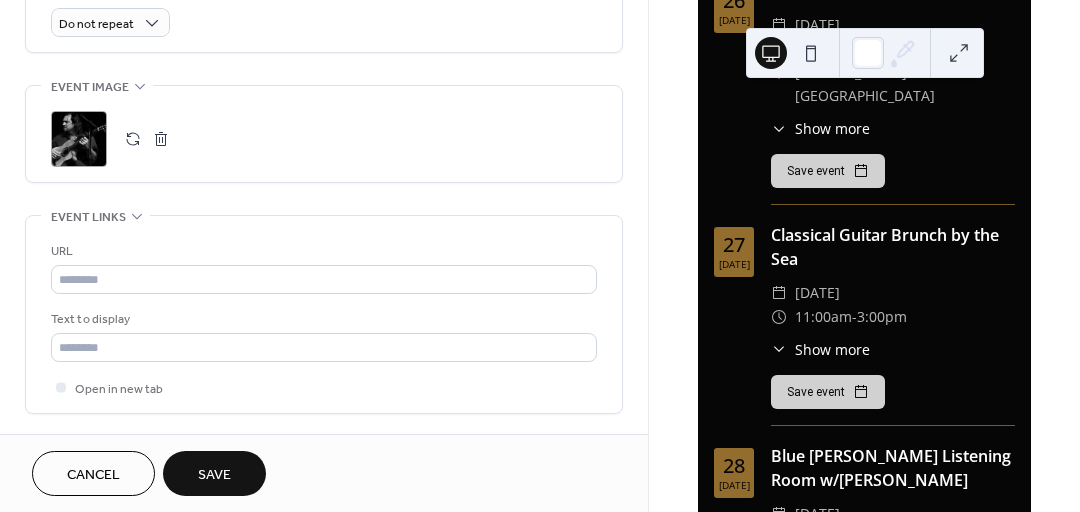 scroll, scrollTop: 797, scrollLeft: 0, axis: vertical 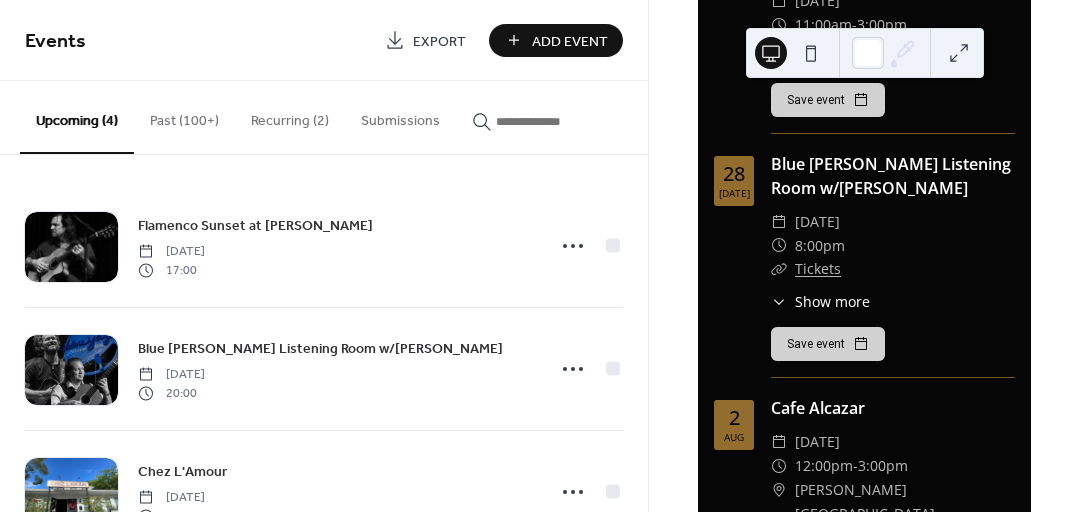 click on "Add Event" at bounding box center (556, 40) 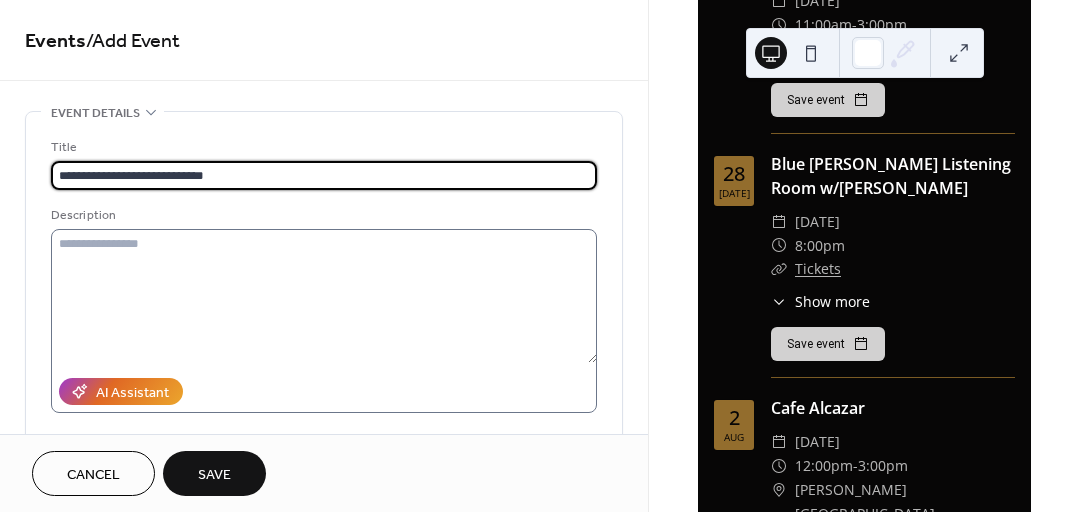 type on "**********" 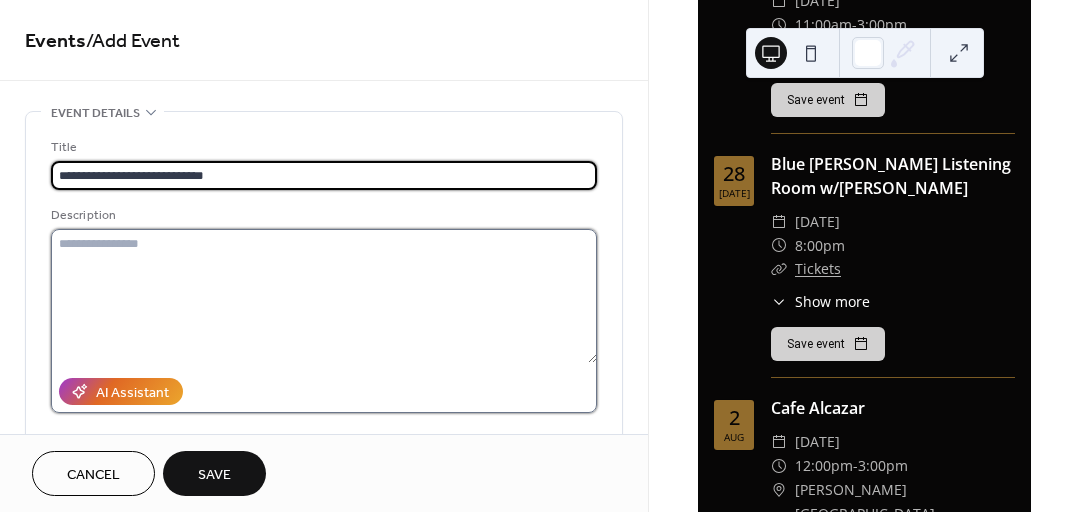 click at bounding box center (324, 296) 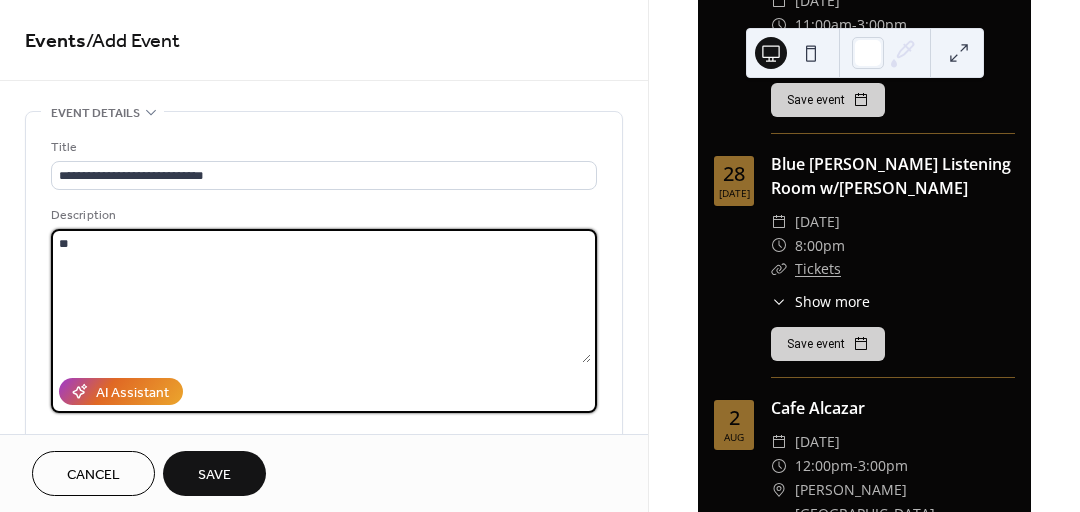 type on "*" 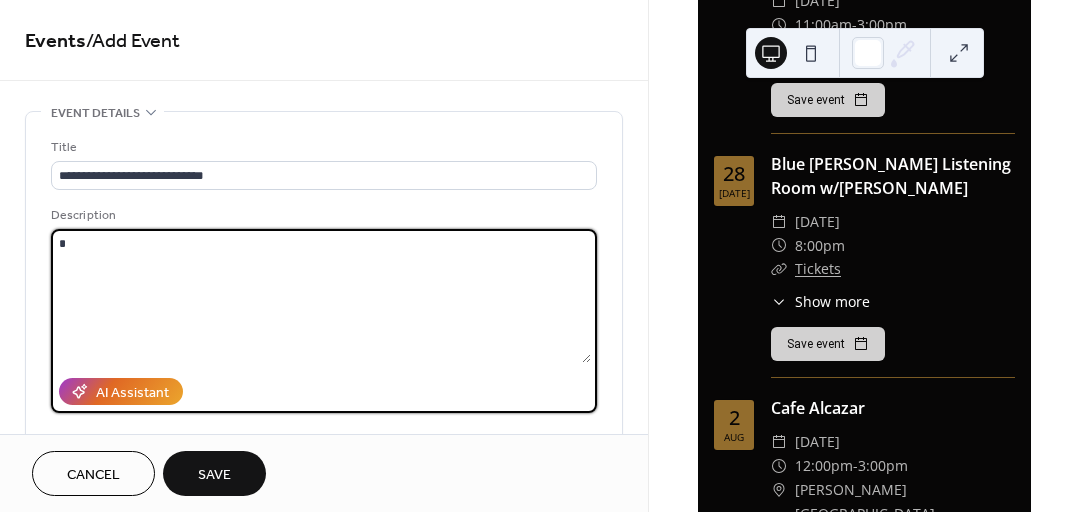 type 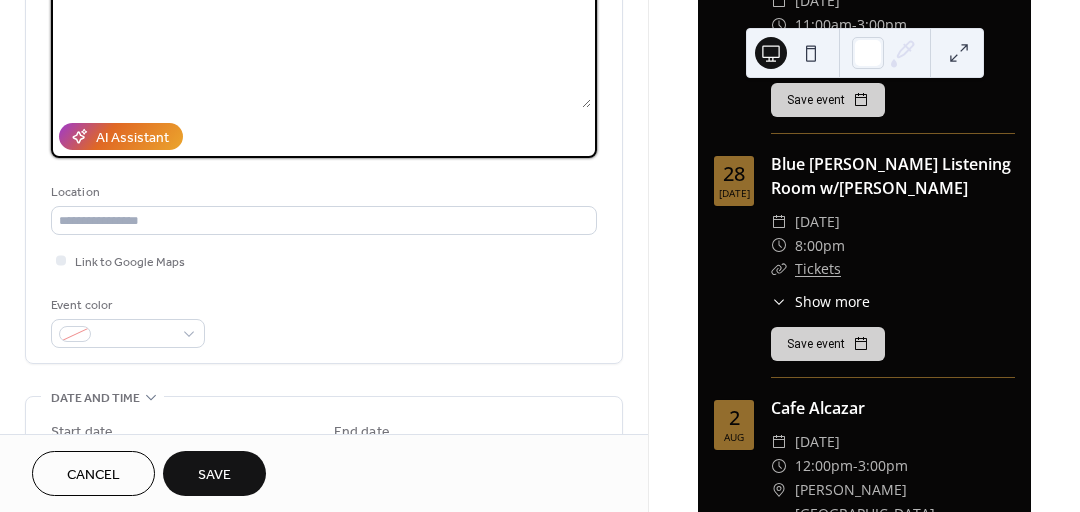 scroll, scrollTop: 325, scrollLeft: 0, axis: vertical 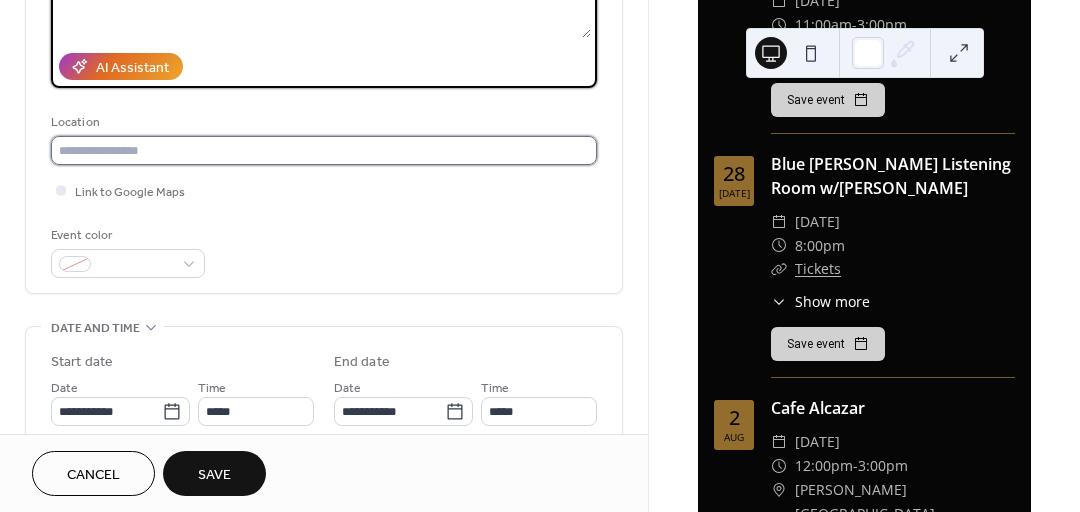 click at bounding box center (324, 150) 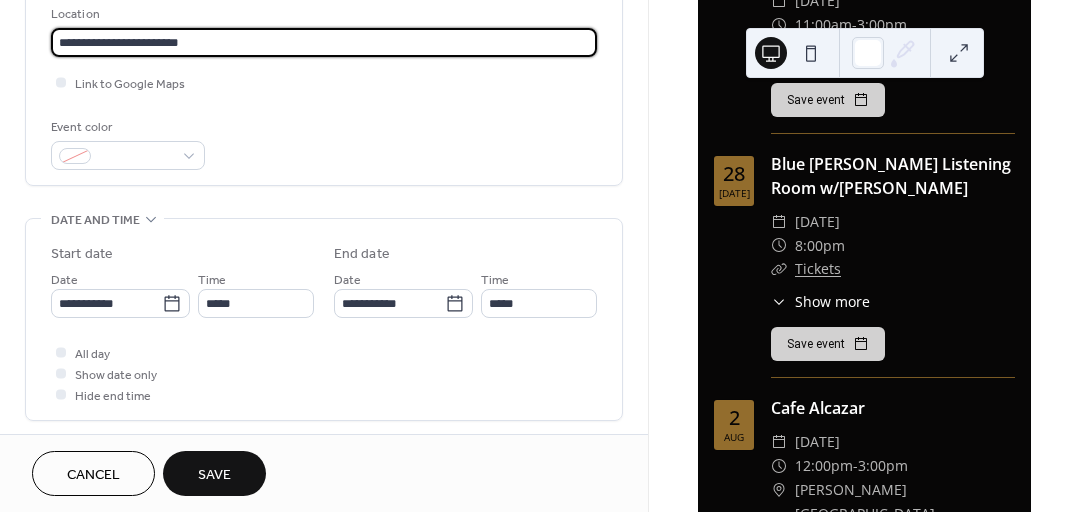 scroll, scrollTop: 450, scrollLeft: 0, axis: vertical 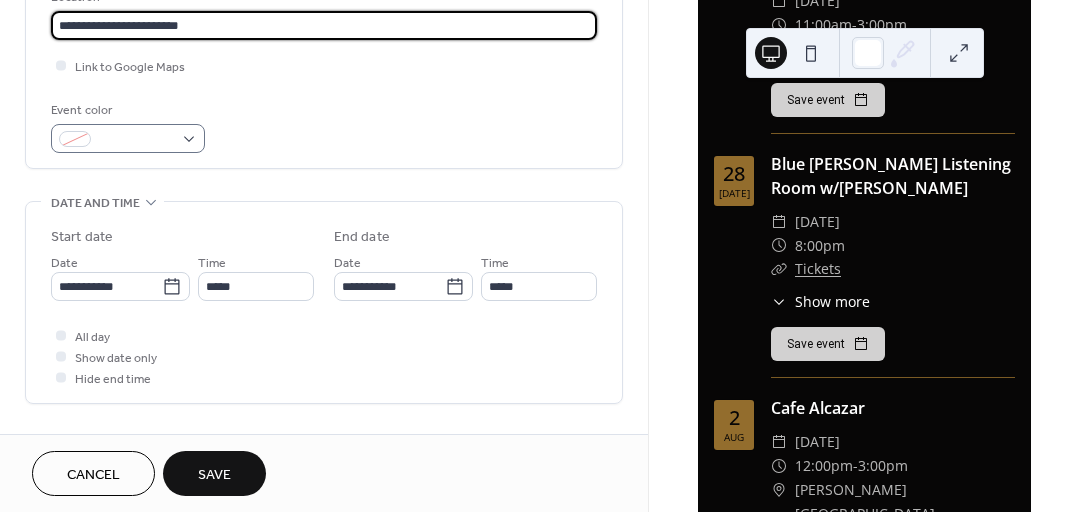type on "**********" 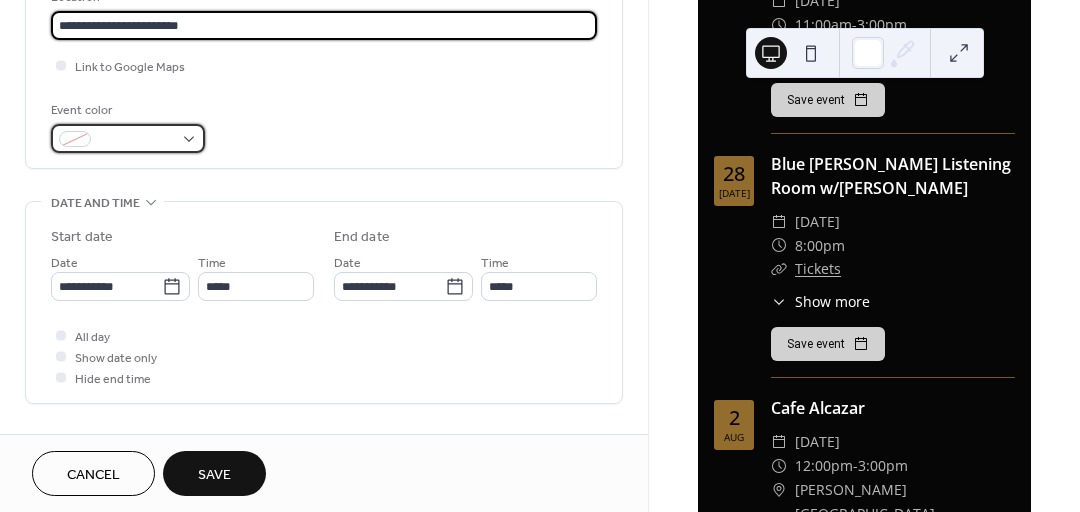 click at bounding box center (128, 138) 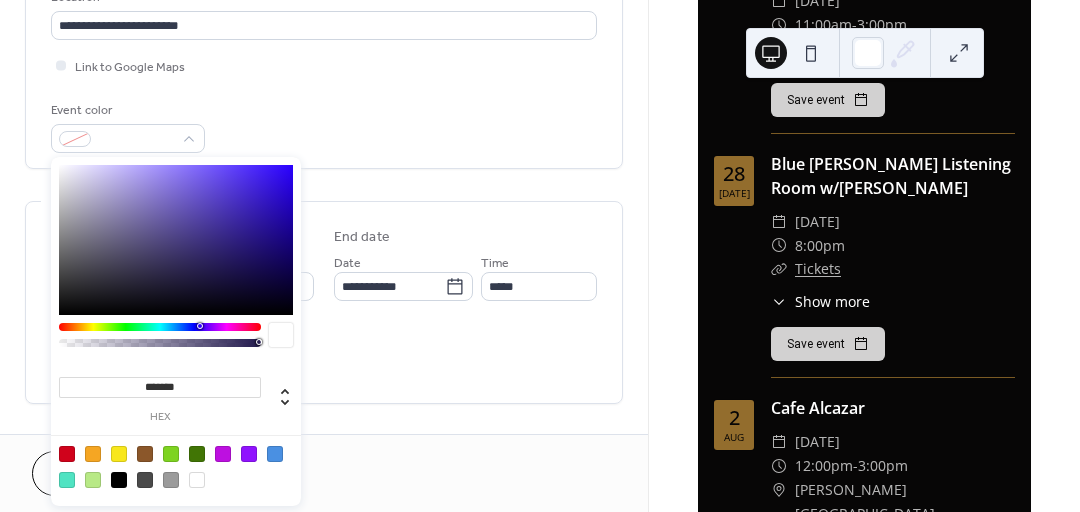 click at bounding box center (176, 240) 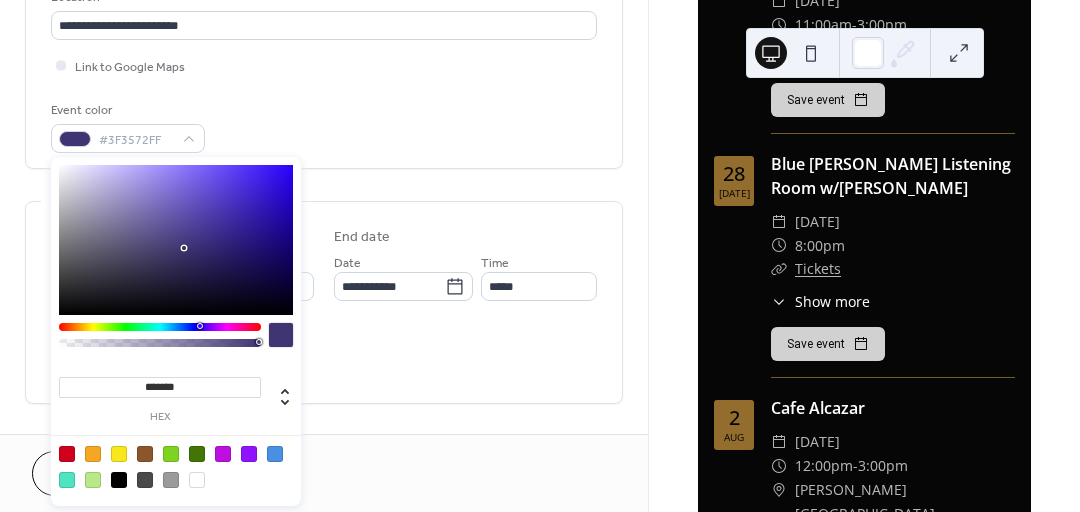 click on "All day Show date only Hide end time" at bounding box center [324, 356] 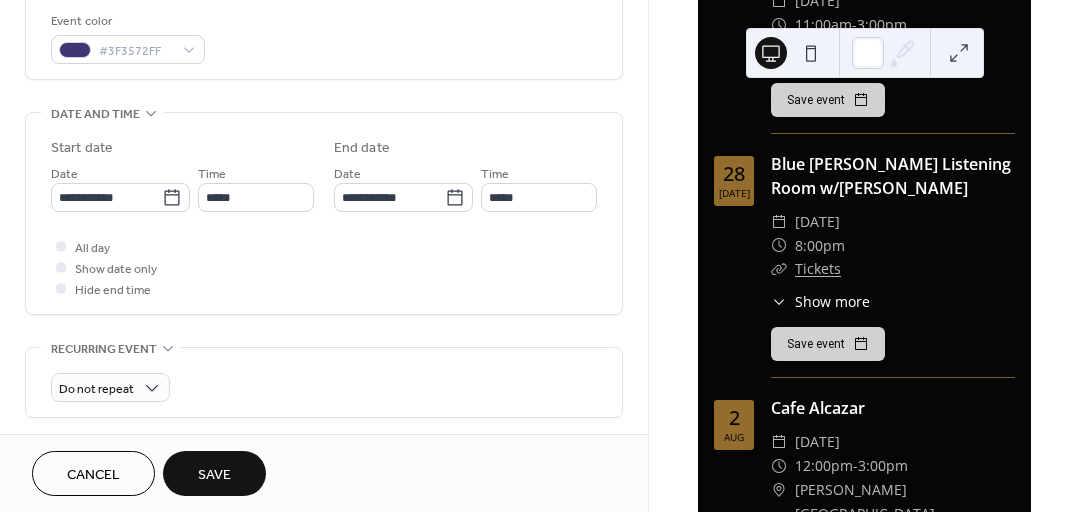 scroll, scrollTop: 543, scrollLeft: 0, axis: vertical 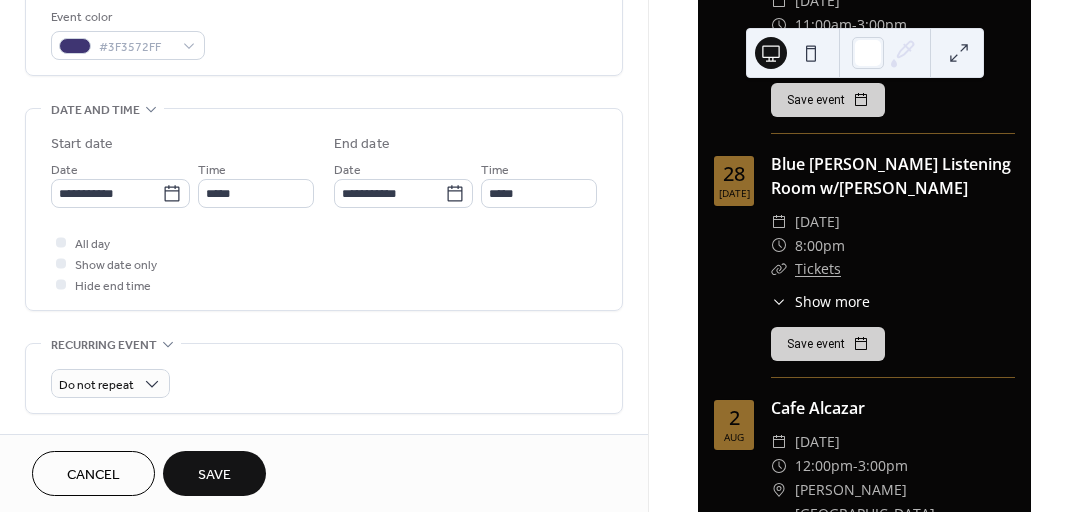click on "**********" at bounding box center [324, 214] 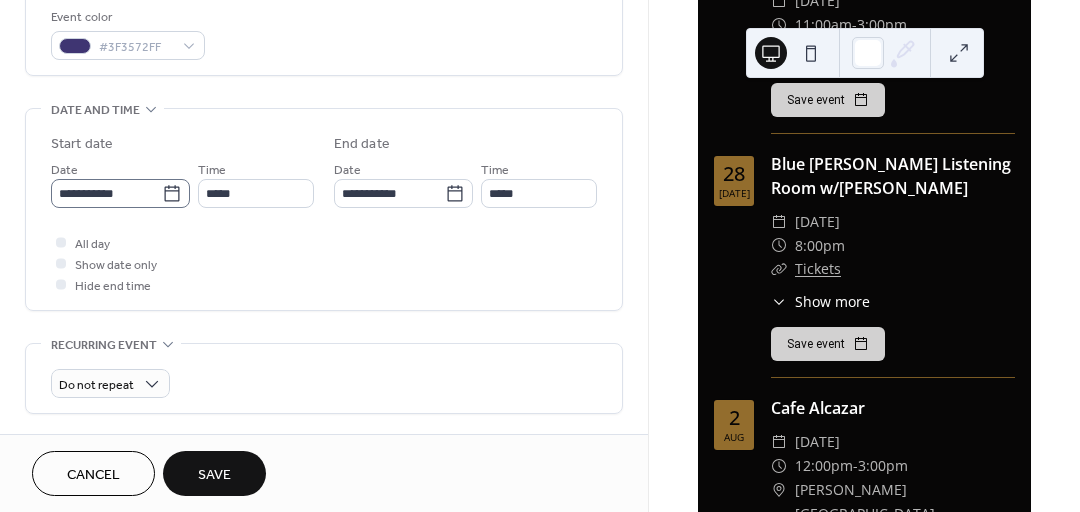 click 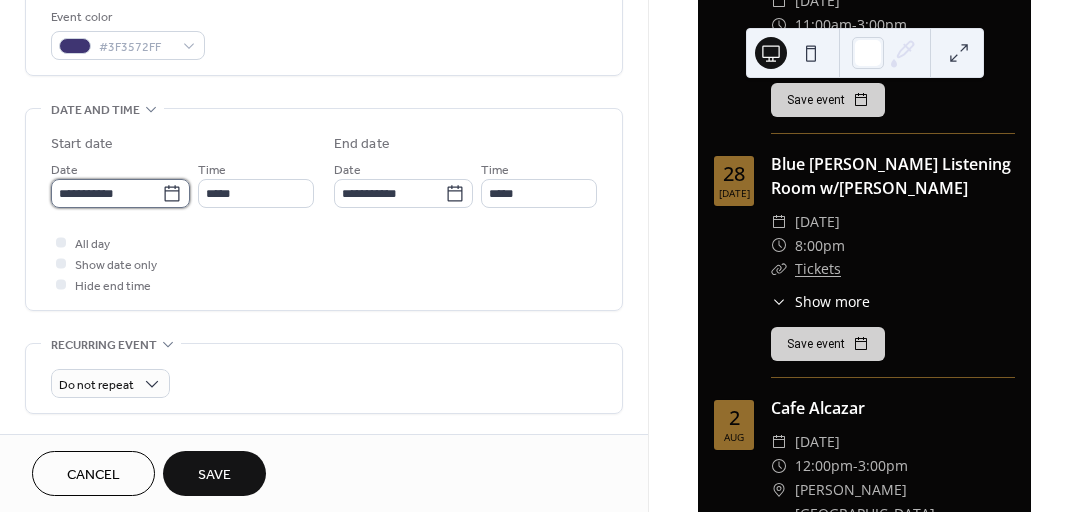 click on "**********" at bounding box center (106, 193) 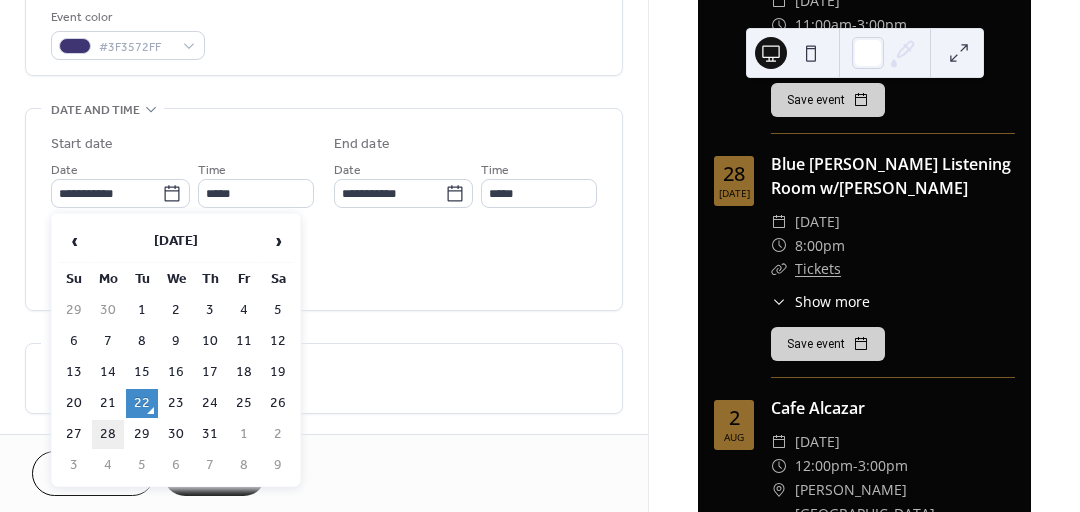 click on "28" at bounding box center [108, 434] 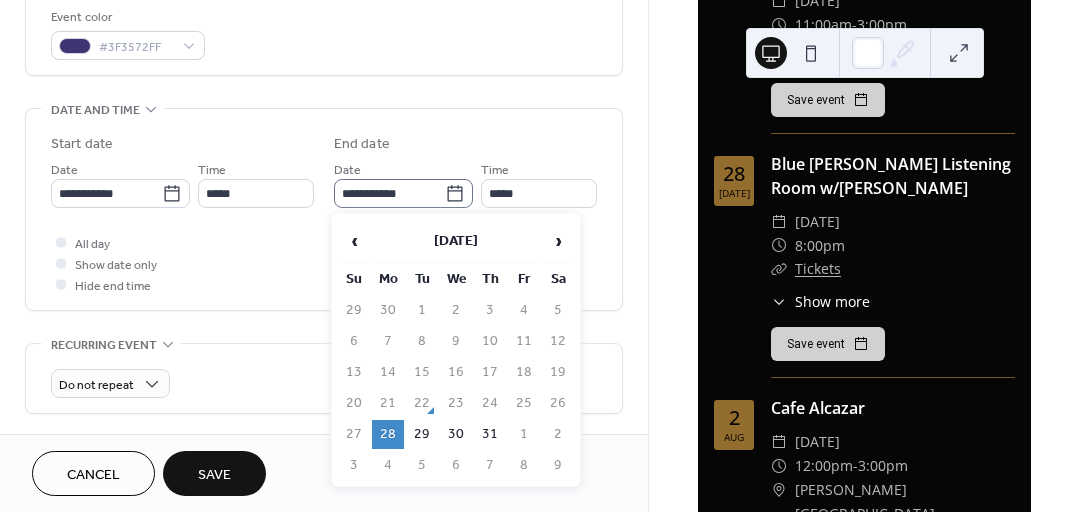 click 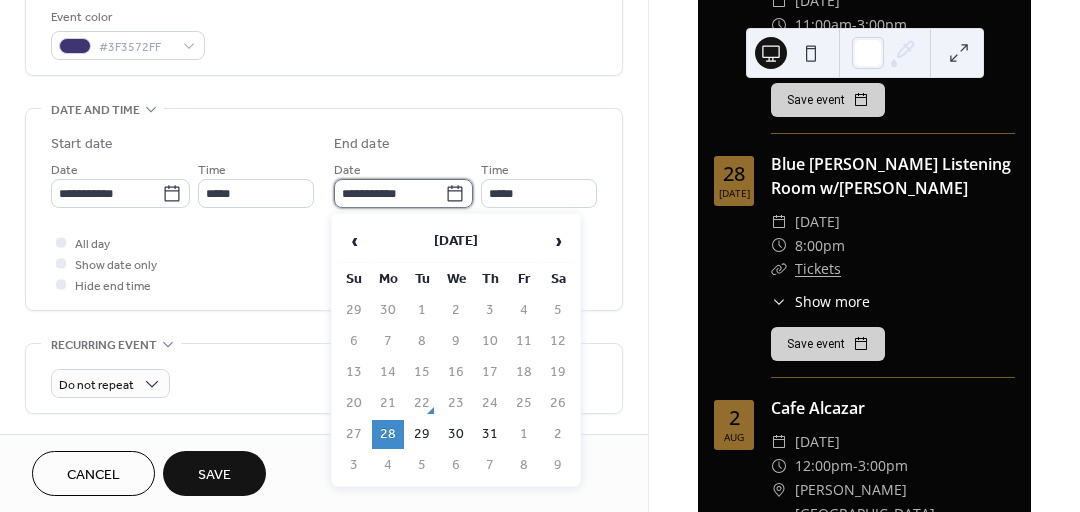 click on "**********" at bounding box center (389, 193) 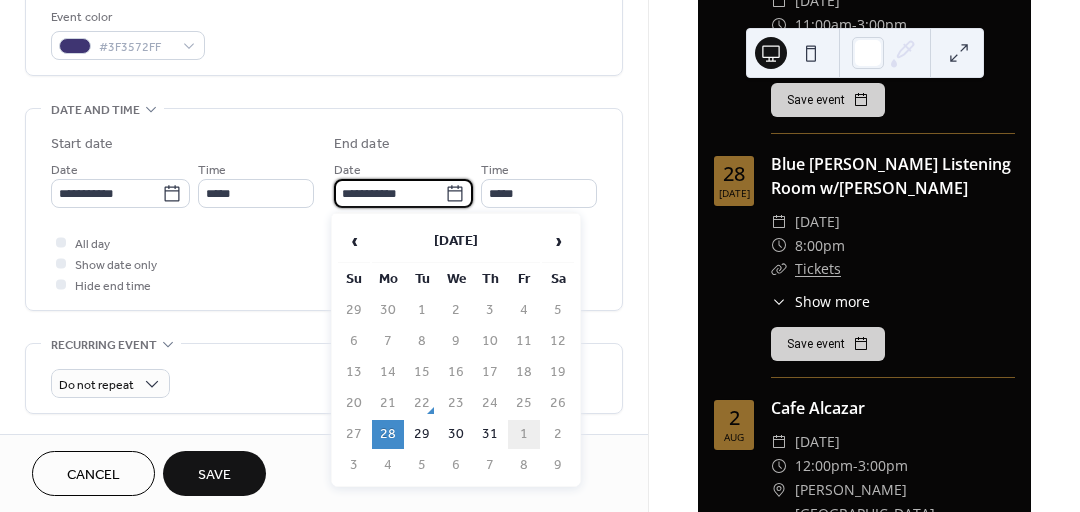click on "1" at bounding box center (524, 434) 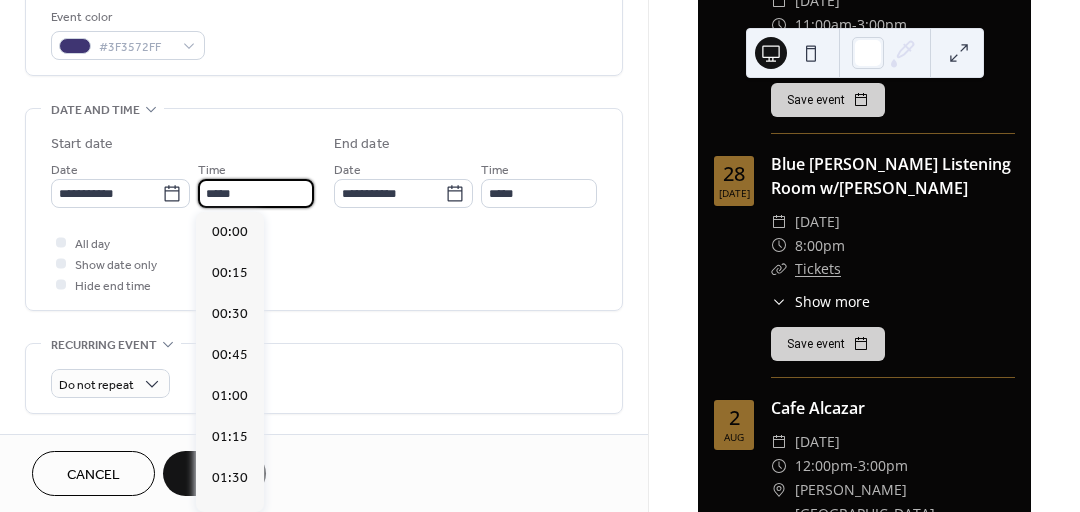 click on "*****" at bounding box center [256, 193] 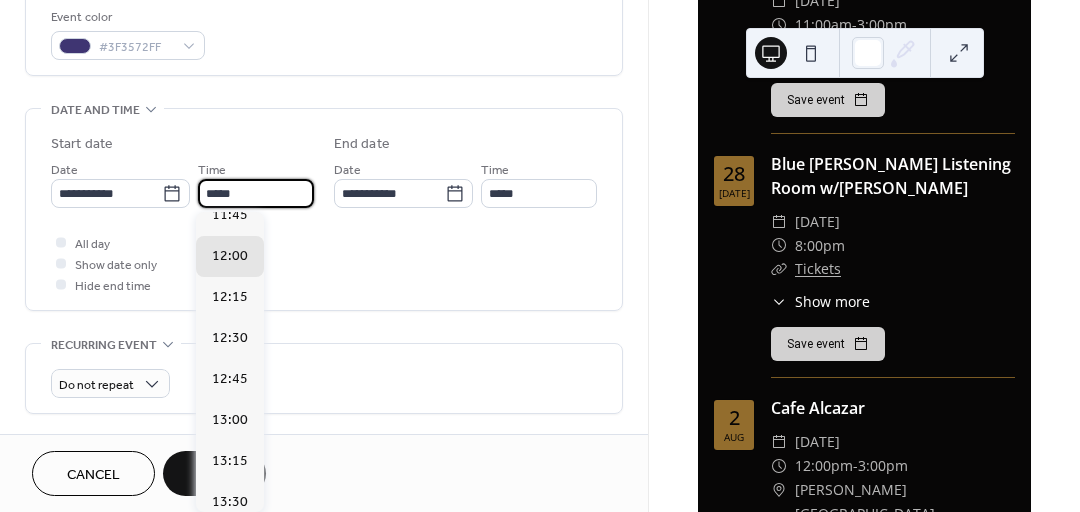 click on "*****" at bounding box center [256, 193] 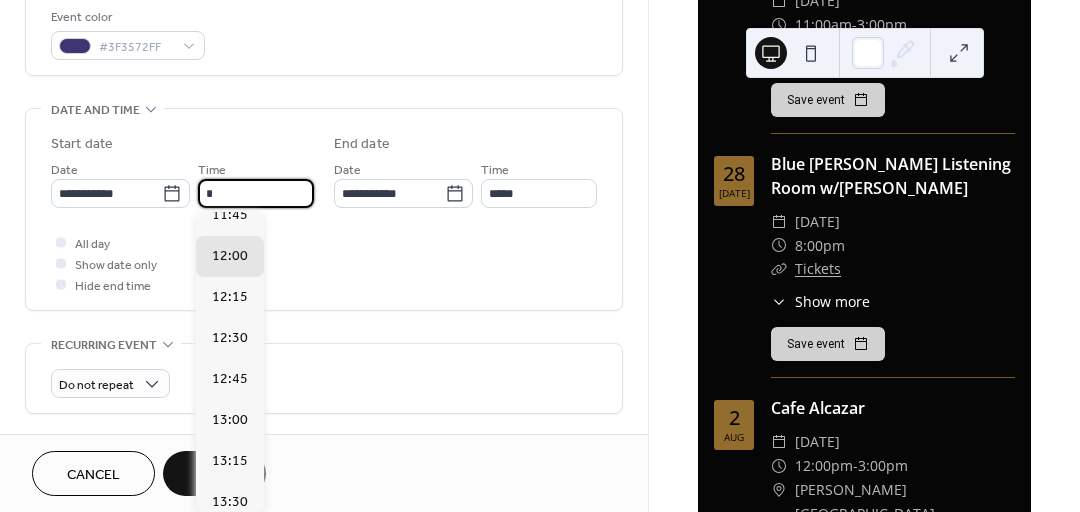 scroll, scrollTop: 1296, scrollLeft: 0, axis: vertical 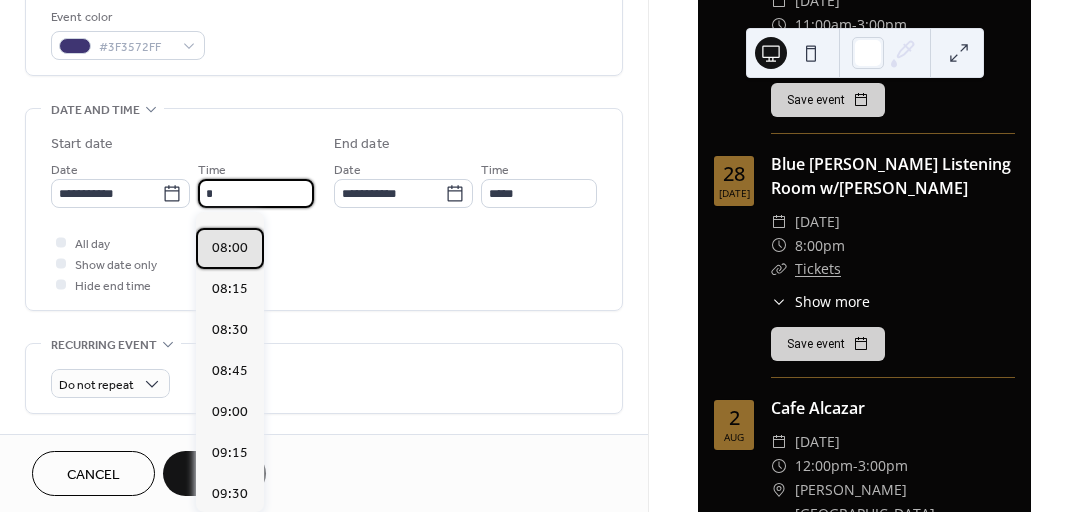 click on "08:00" at bounding box center (230, 248) 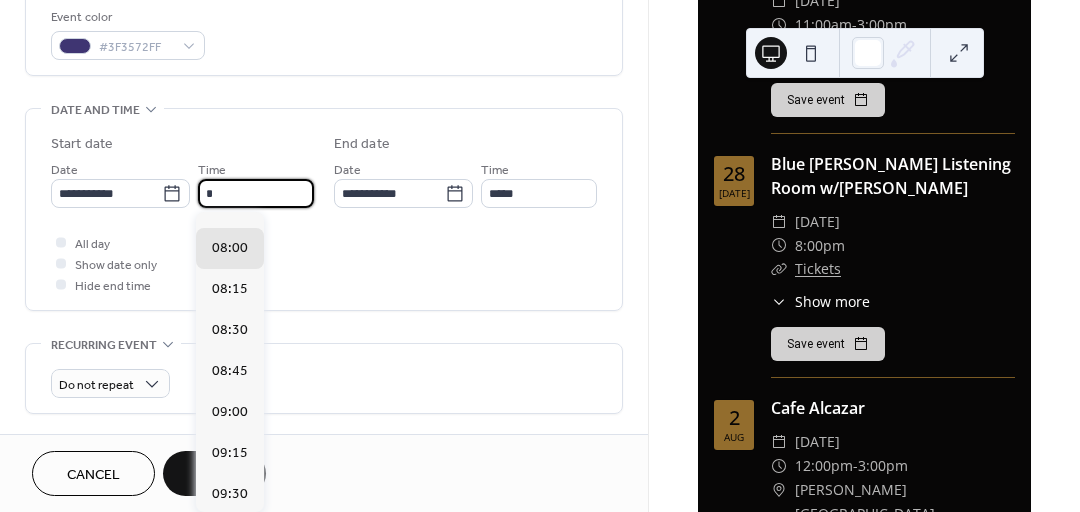 type on "*****" 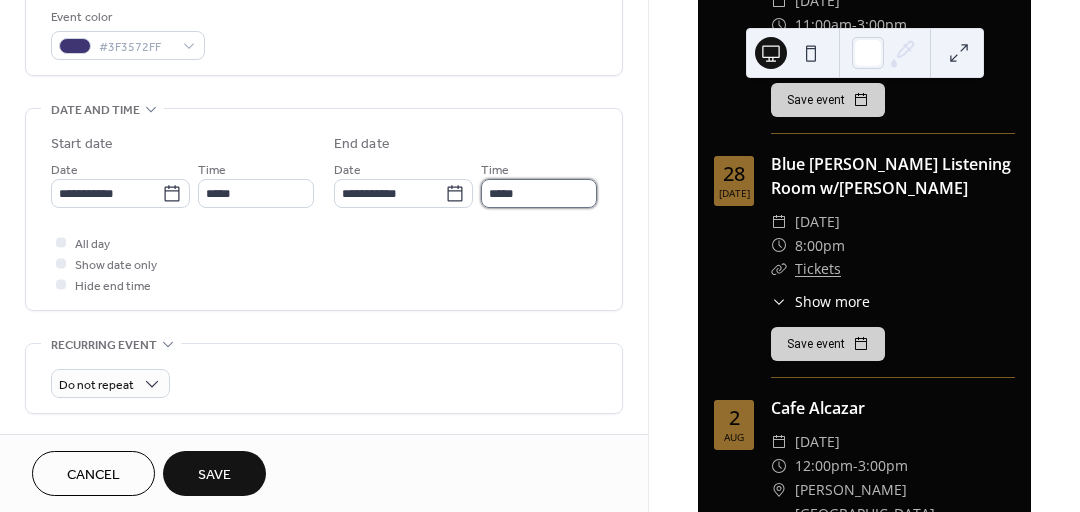click on "*****" at bounding box center (539, 193) 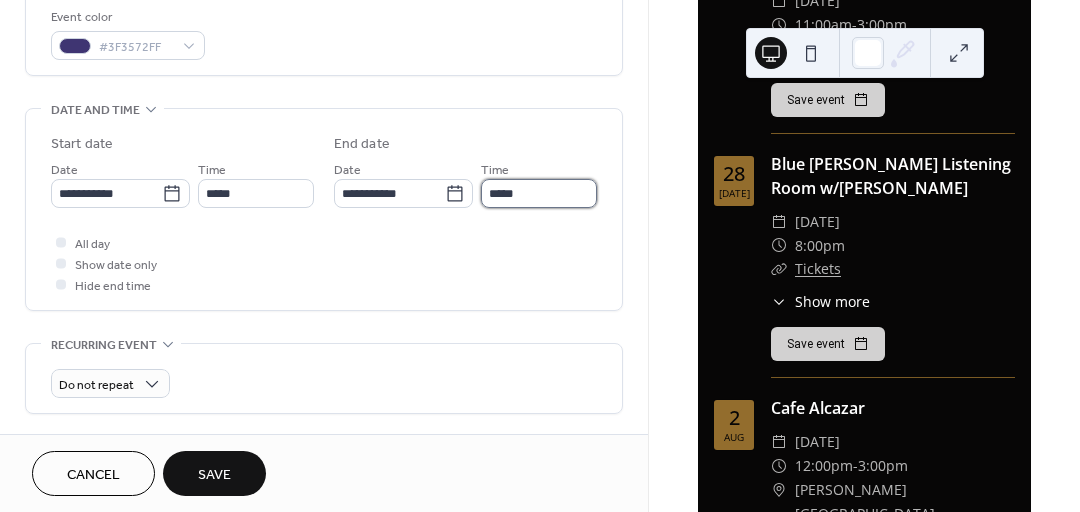 click on "*****" at bounding box center (539, 193) 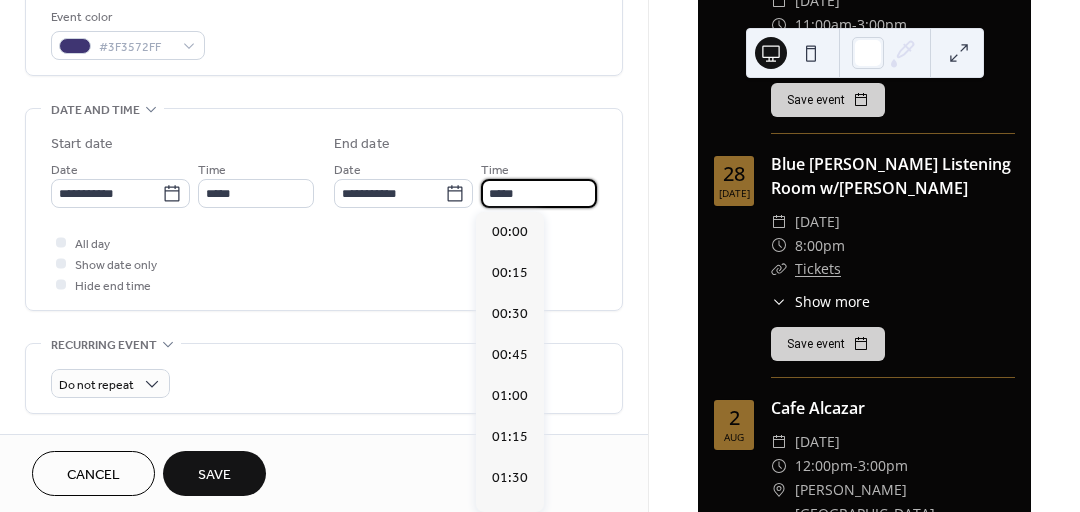 scroll, scrollTop: 1458, scrollLeft: 0, axis: vertical 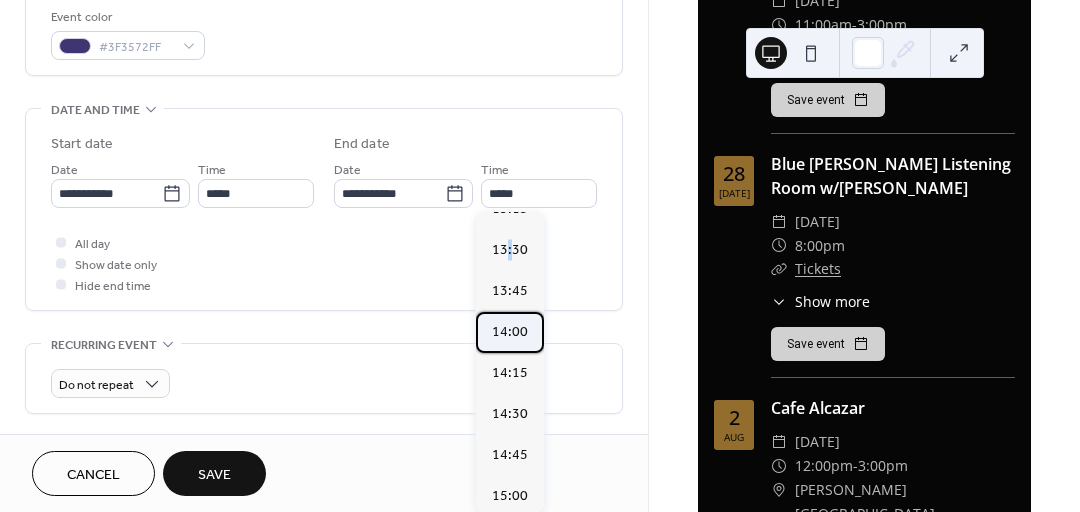 click on "14:00" at bounding box center (510, 332) 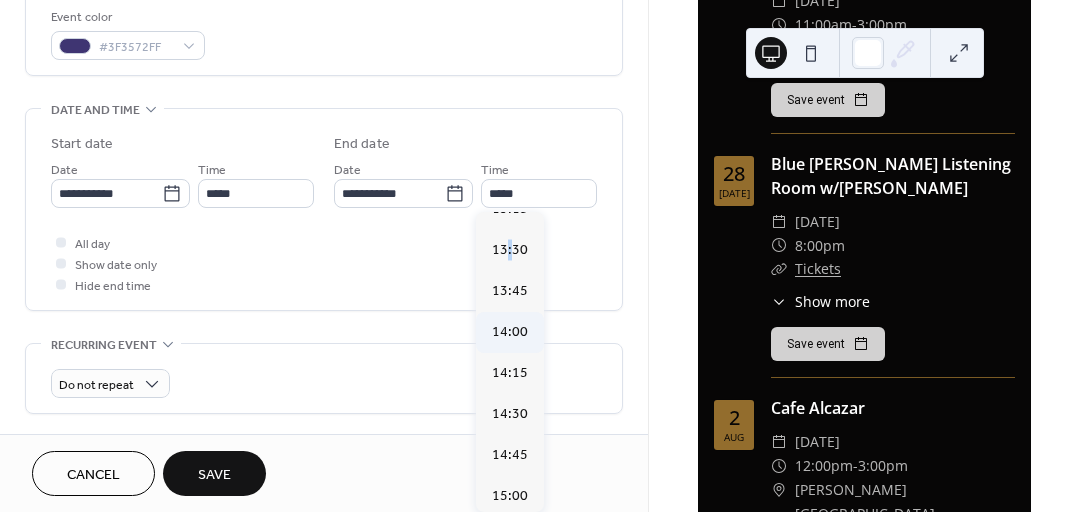 type on "*****" 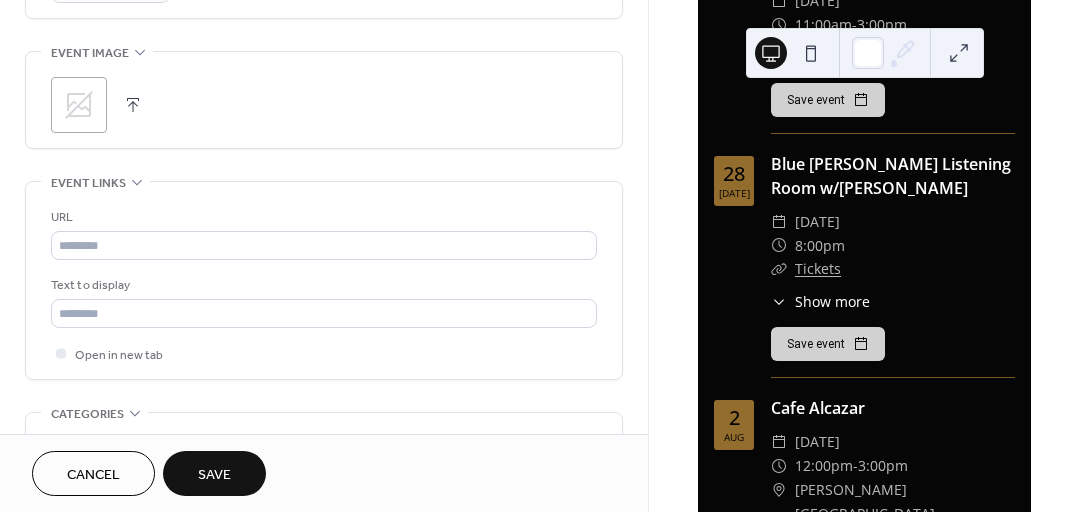 scroll, scrollTop: 944, scrollLeft: 0, axis: vertical 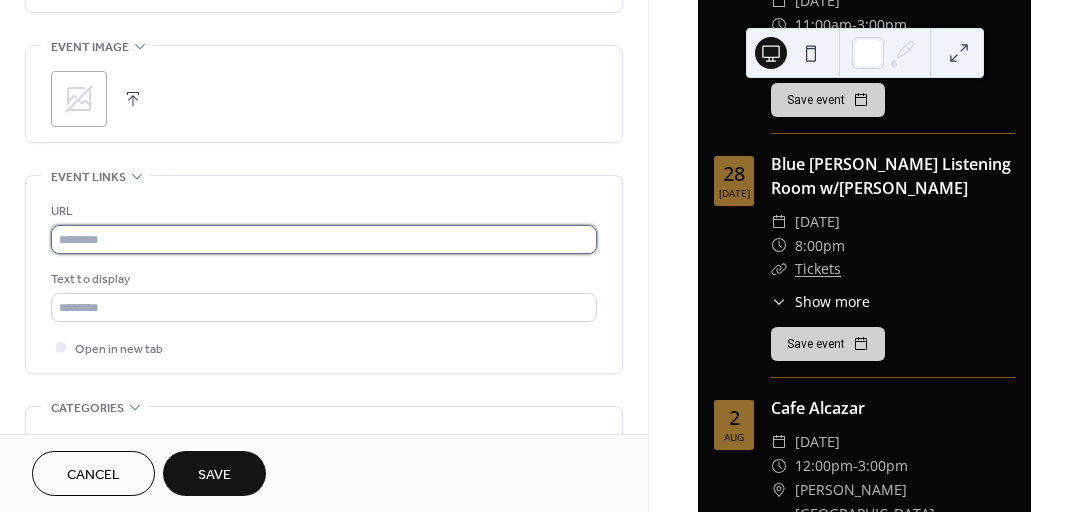 click at bounding box center [324, 239] 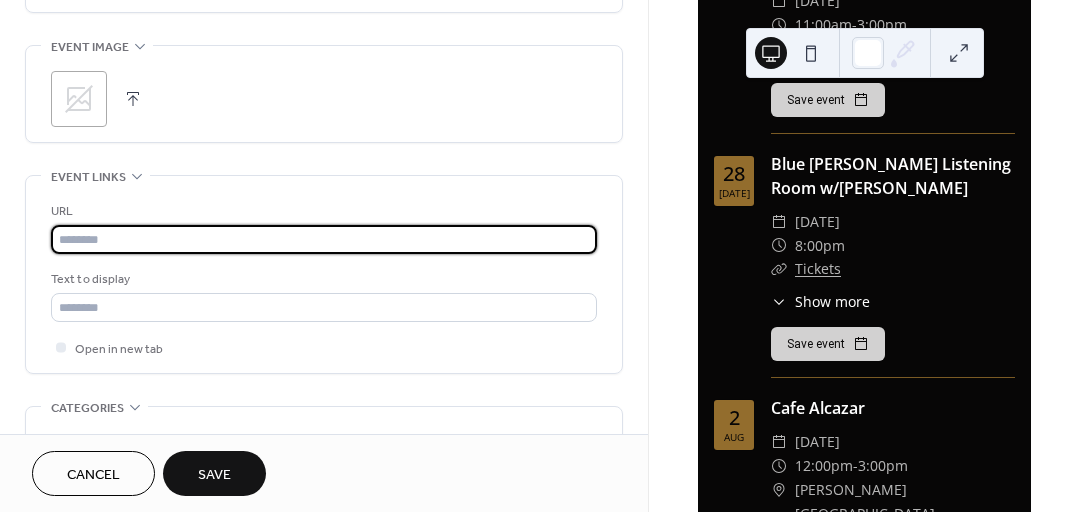 paste on "**********" 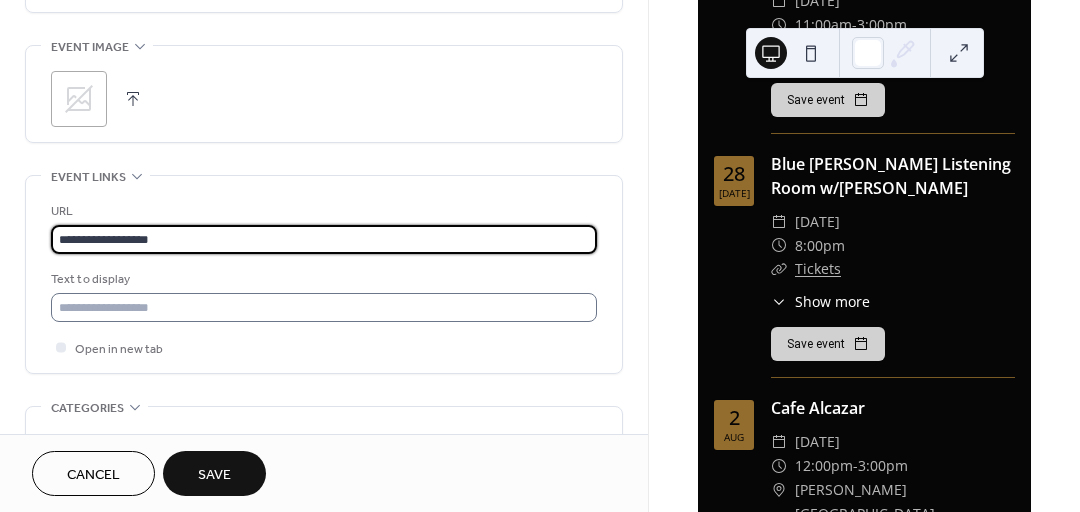 type on "**********" 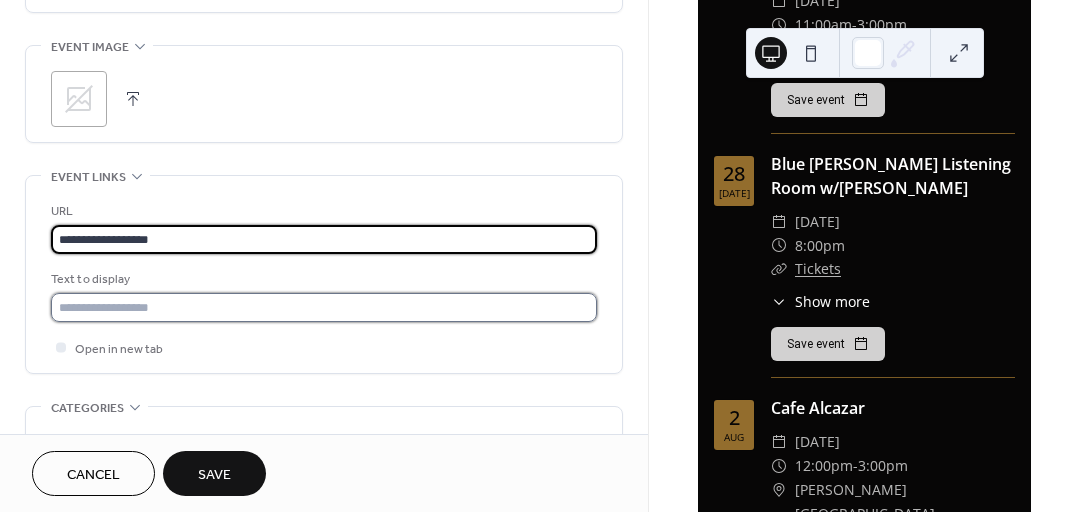 click at bounding box center (324, 307) 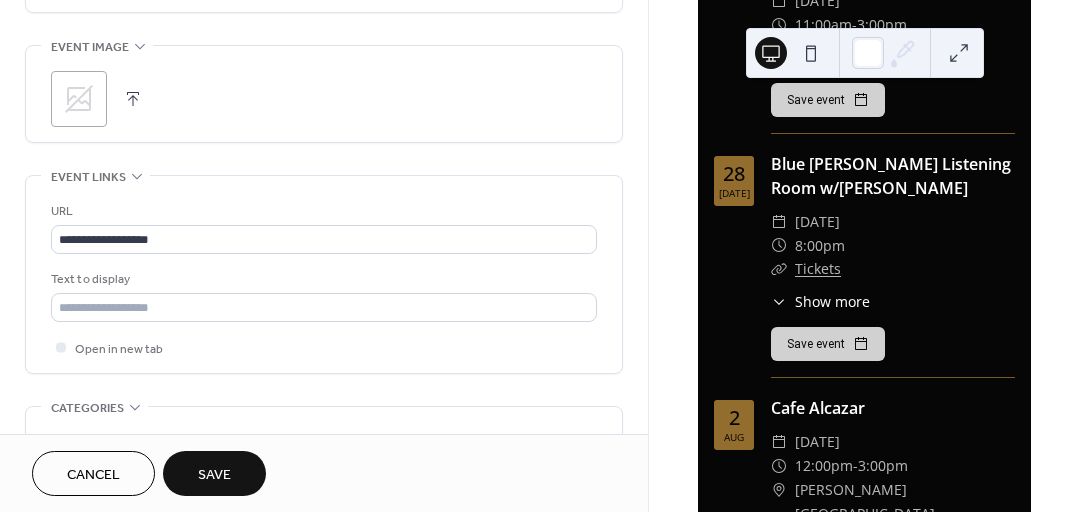 click on "Save" at bounding box center [214, 475] 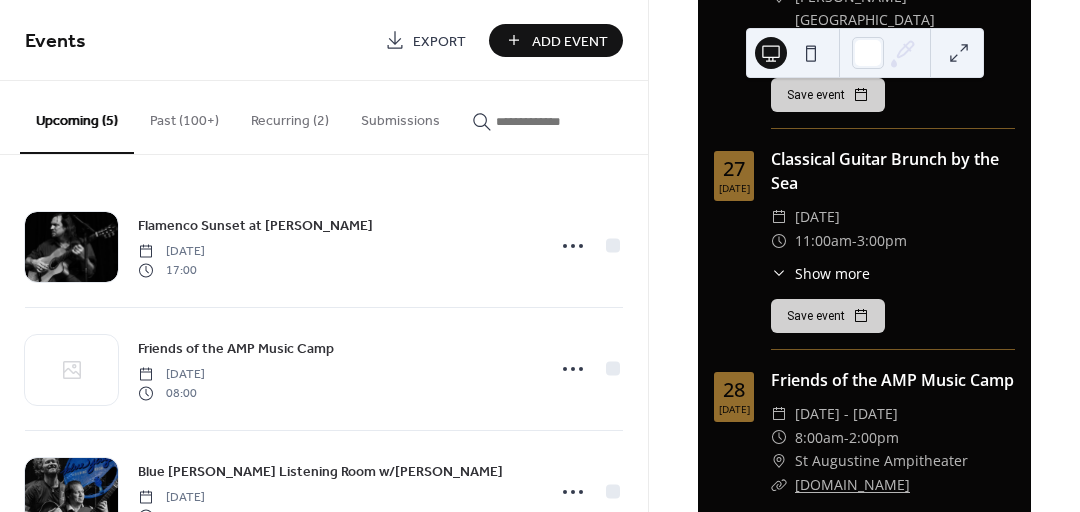 scroll, scrollTop: 480, scrollLeft: 0, axis: vertical 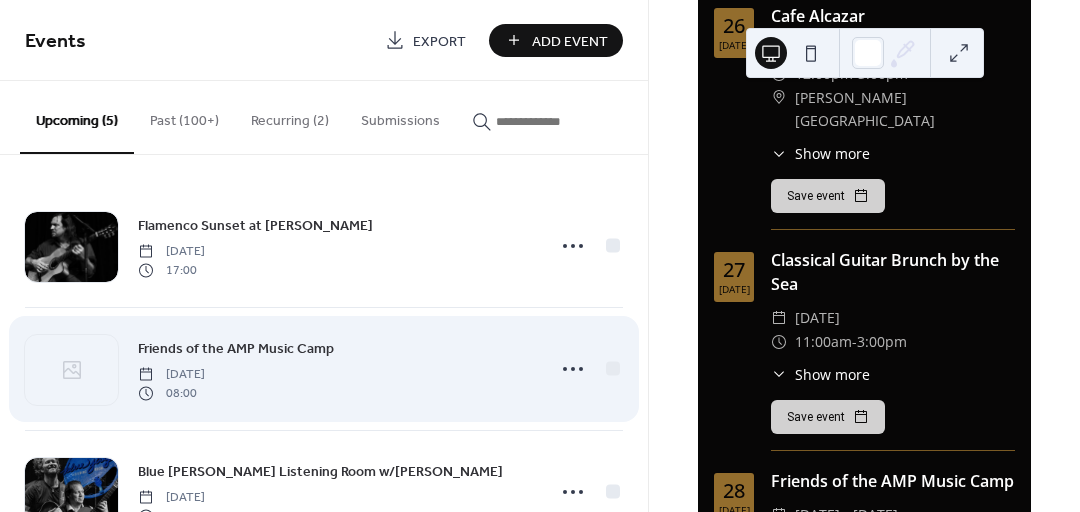 click on "Friends of the AMP Music Camp [DATE] 08:00" at bounding box center [335, 369] 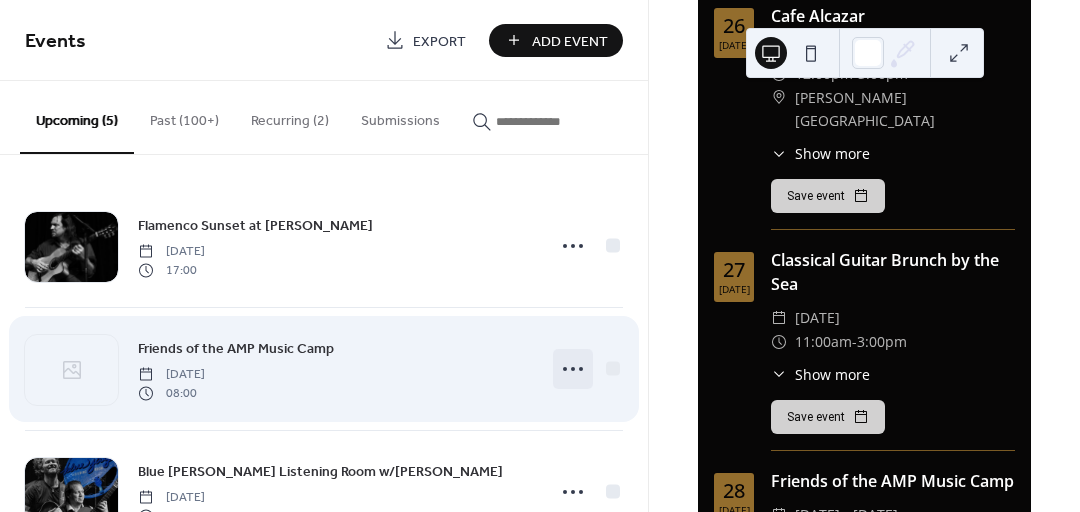 click 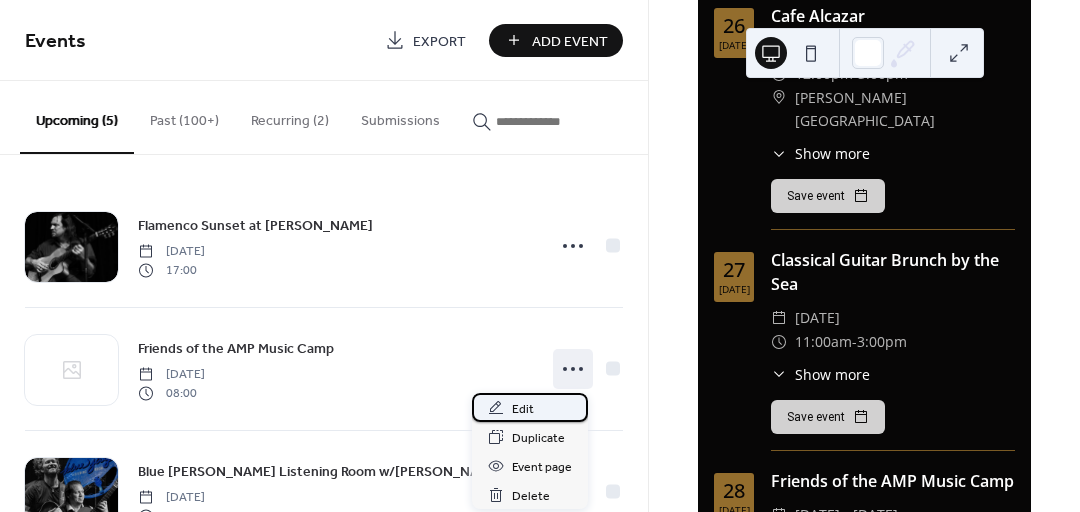 click on "Edit" at bounding box center (523, 409) 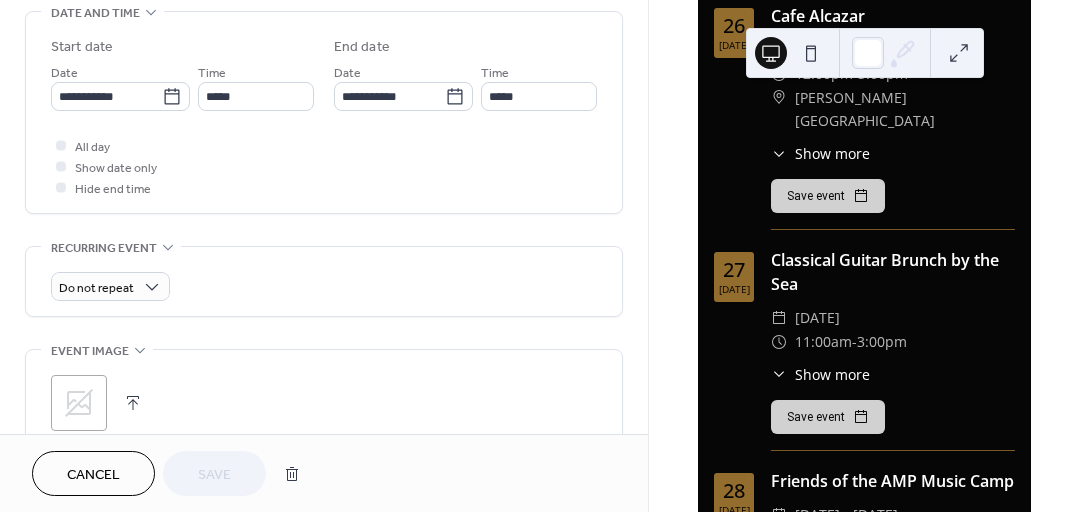 scroll, scrollTop: 684, scrollLeft: 0, axis: vertical 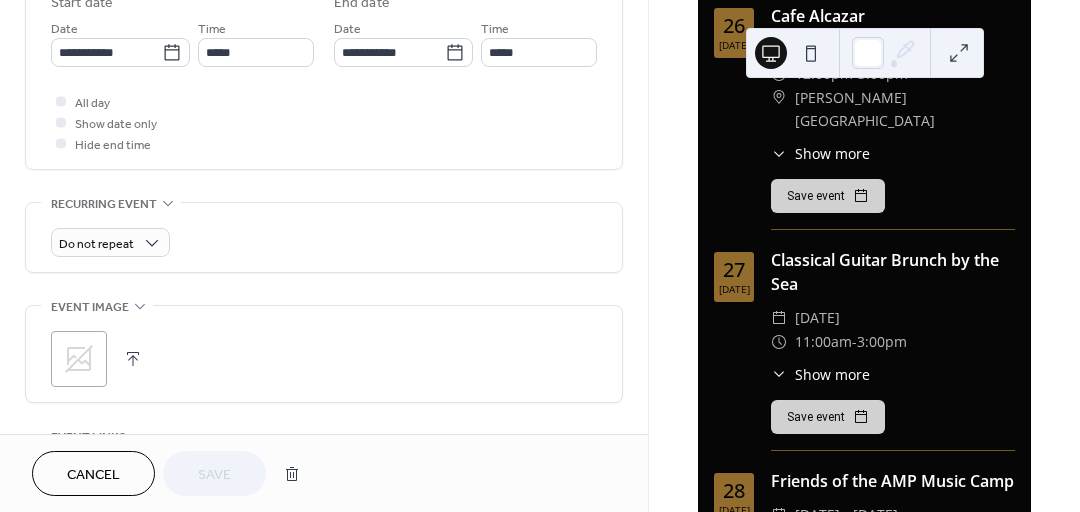 click at bounding box center [133, 359] 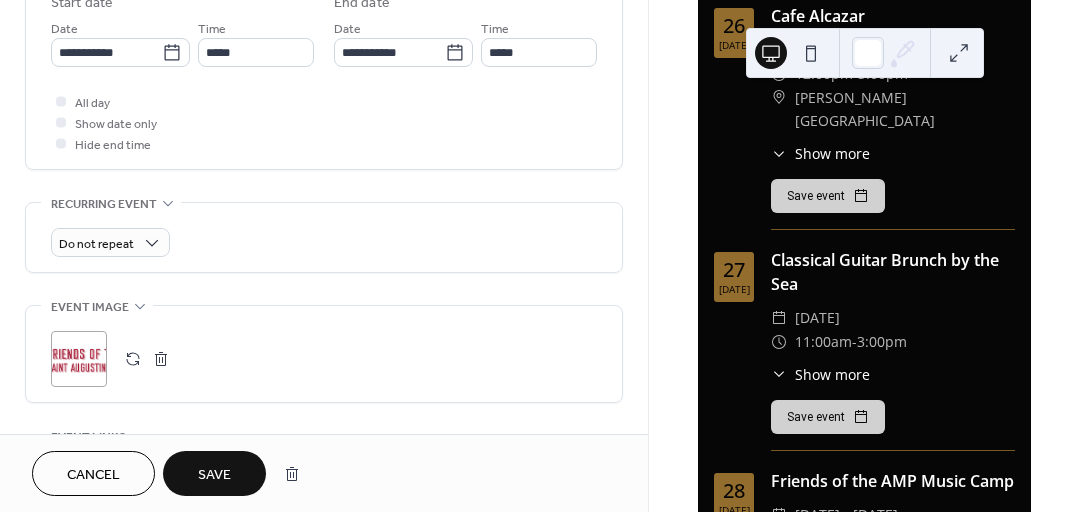 click on "Save" at bounding box center [214, 473] 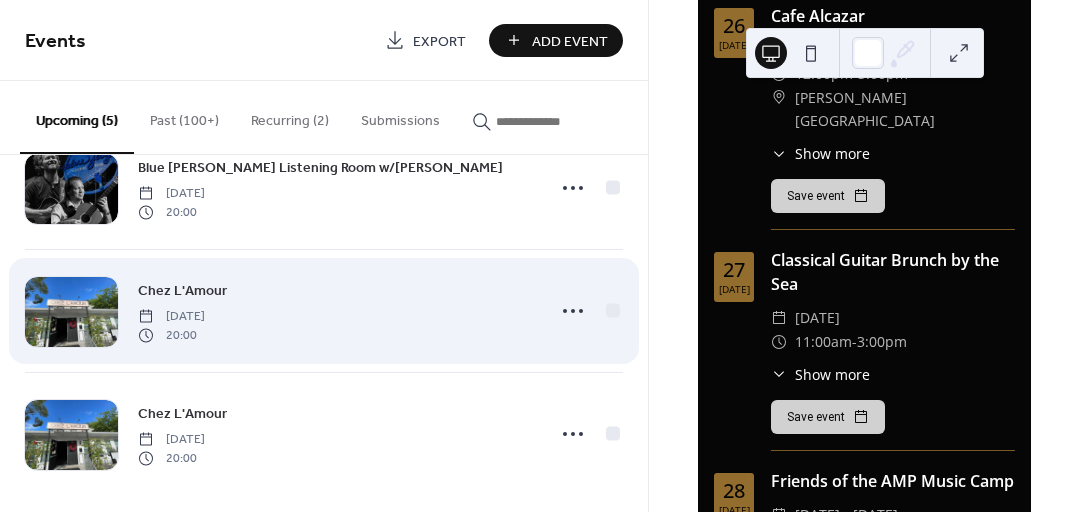 scroll, scrollTop: 317, scrollLeft: 0, axis: vertical 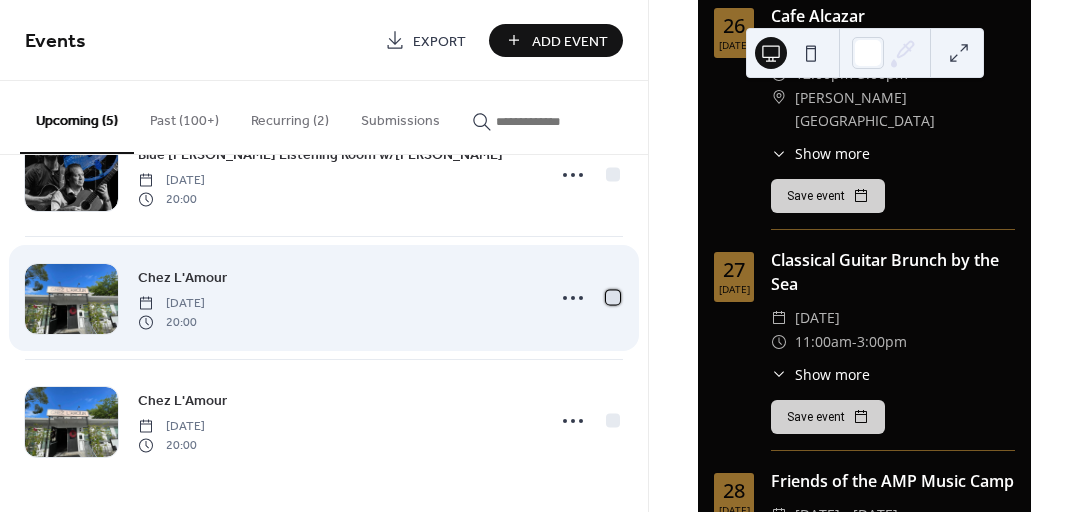 click at bounding box center [613, 297] 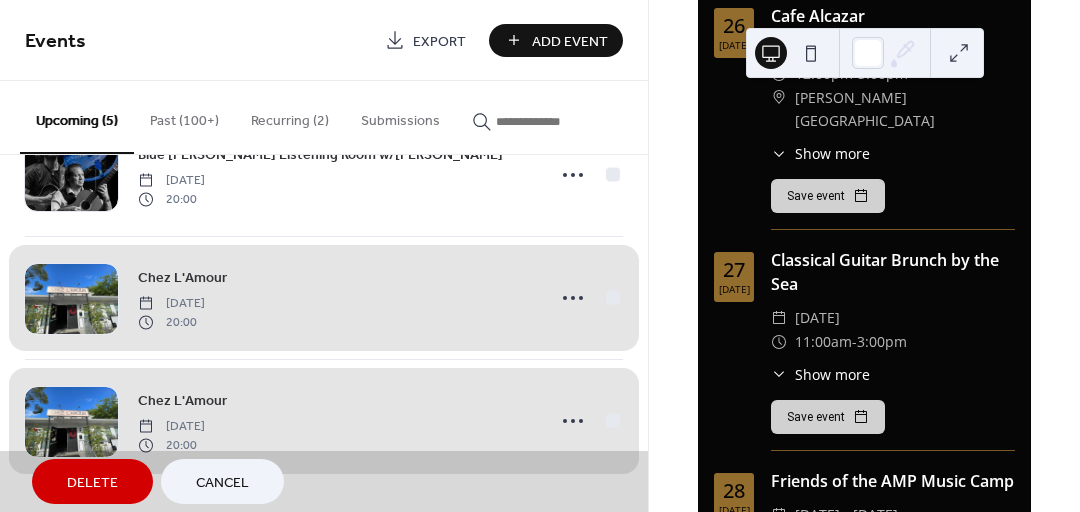 click on "Delete" at bounding box center [92, 483] 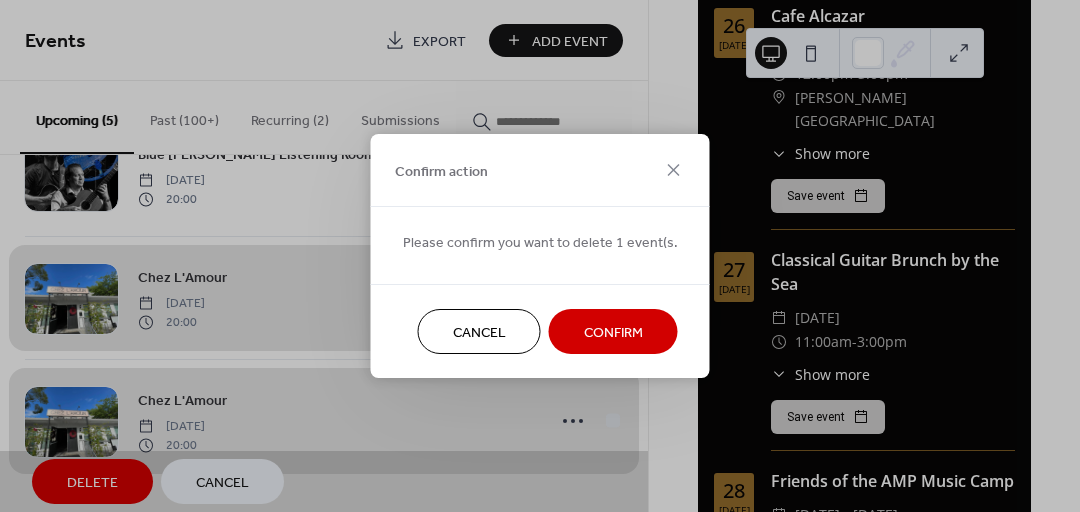 click on "Confirm" at bounding box center (613, 333) 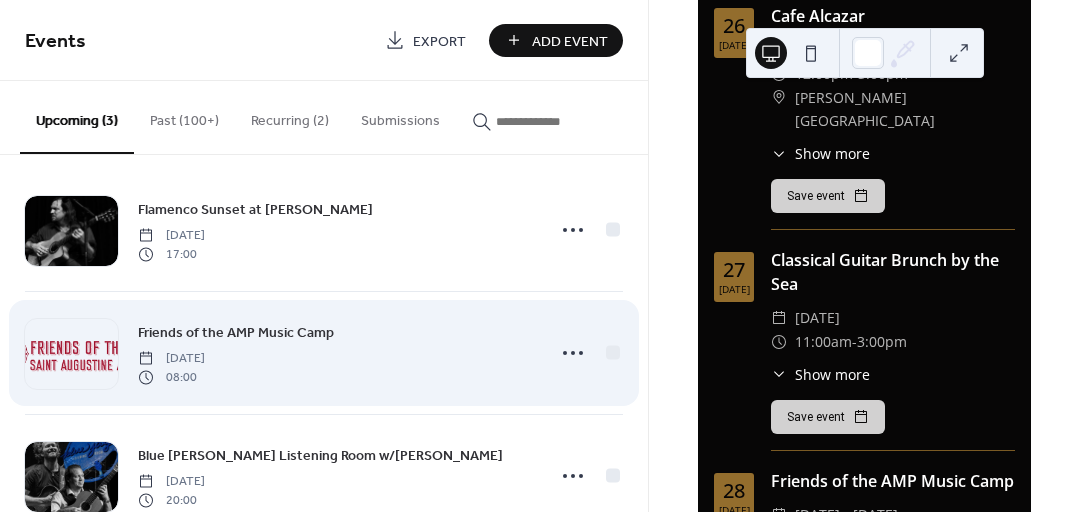 scroll, scrollTop: 0, scrollLeft: 0, axis: both 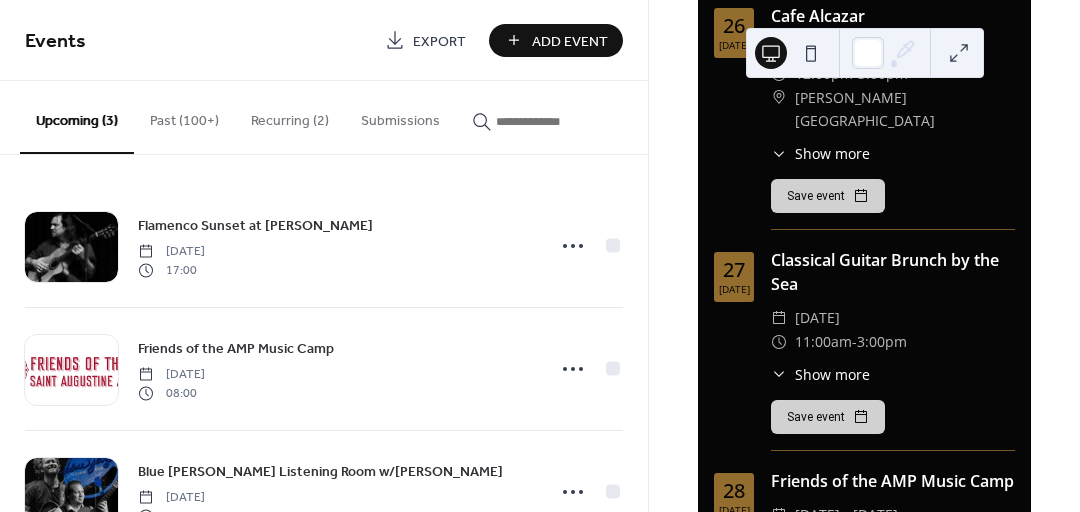 click on "Recurring (2)" at bounding box center (290, 116) 